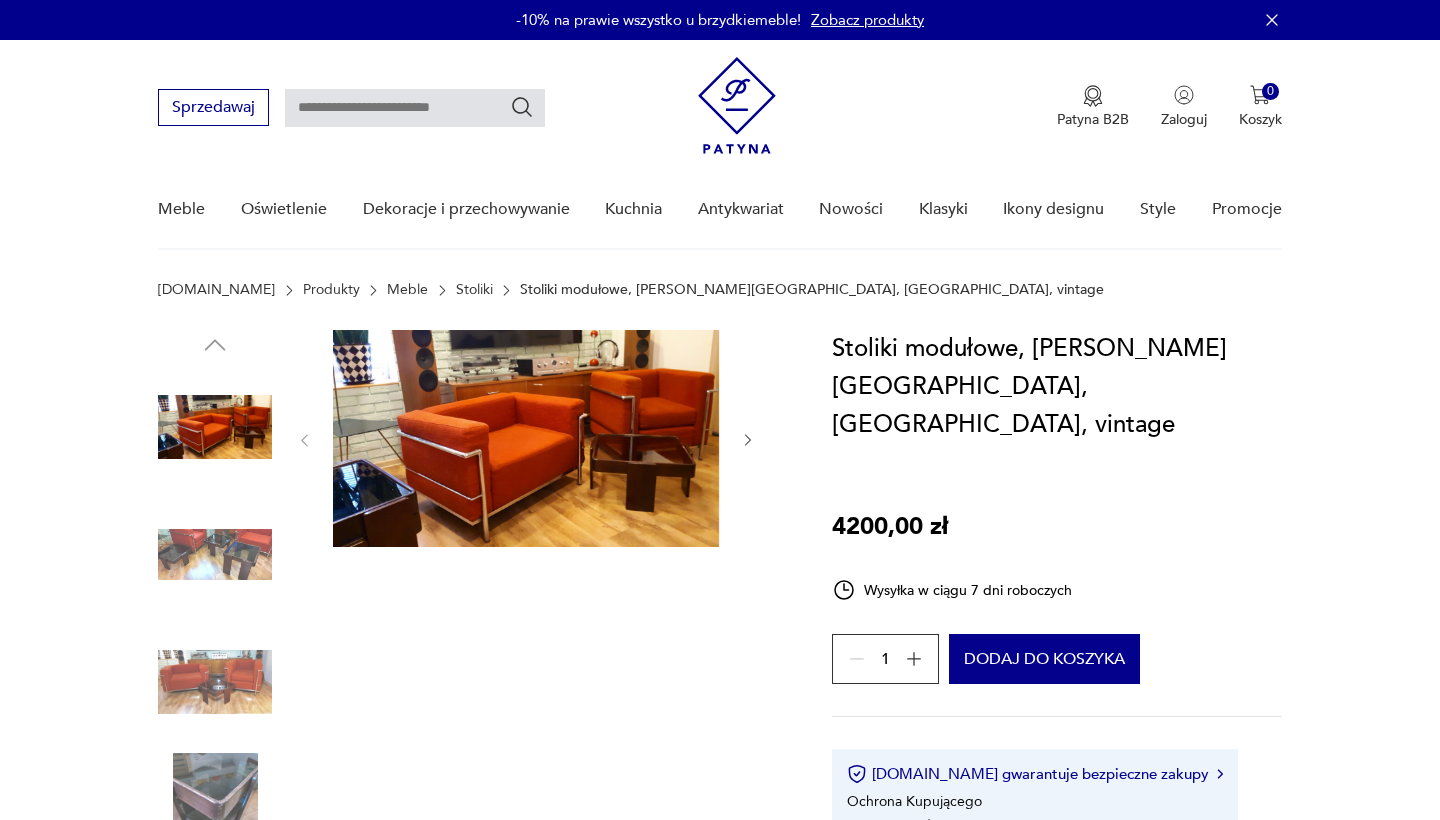scroll, scrollTop: 42, scrollLeft: 0, axis: vertical 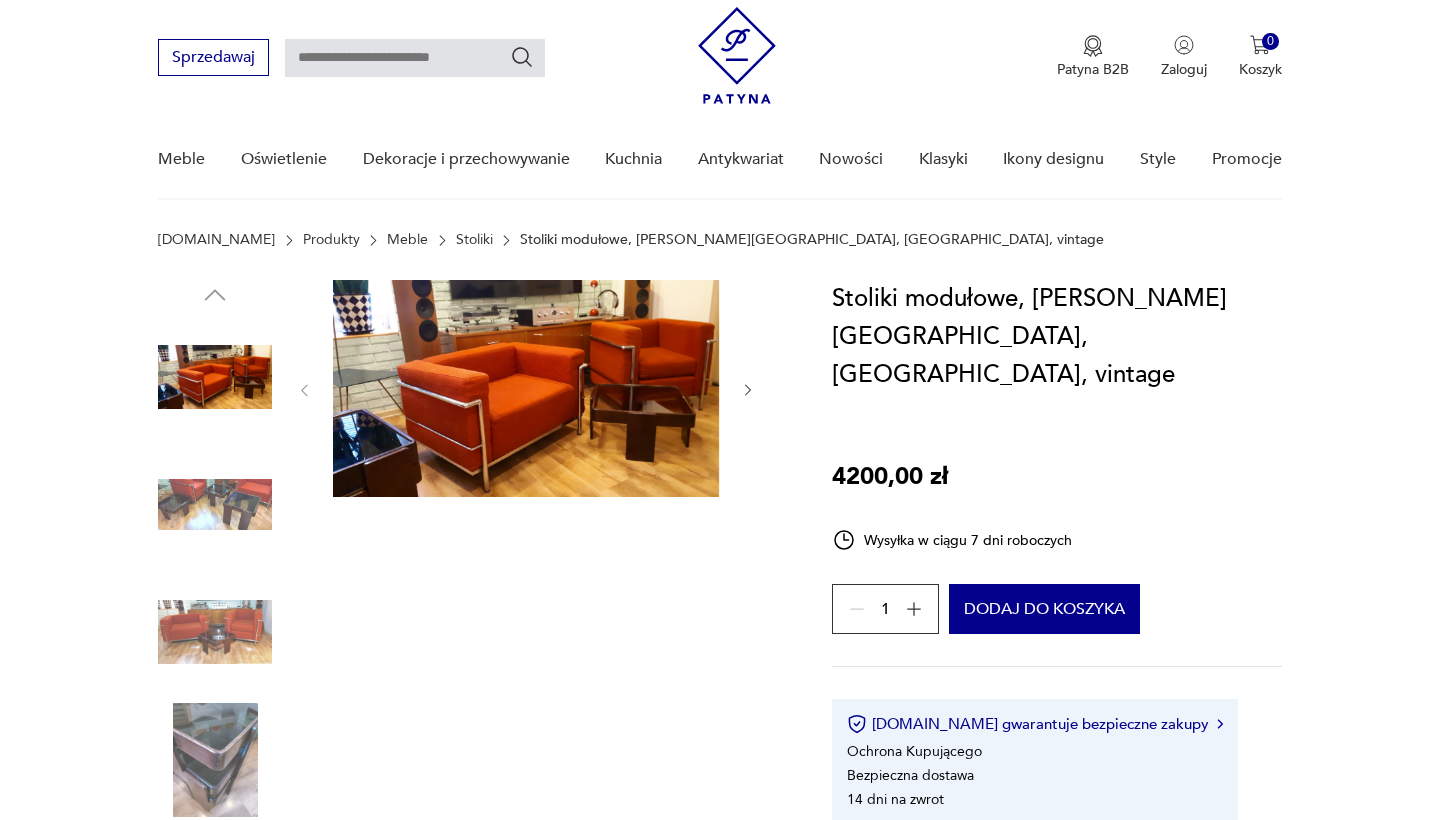 click at bounding box center (215, 505) 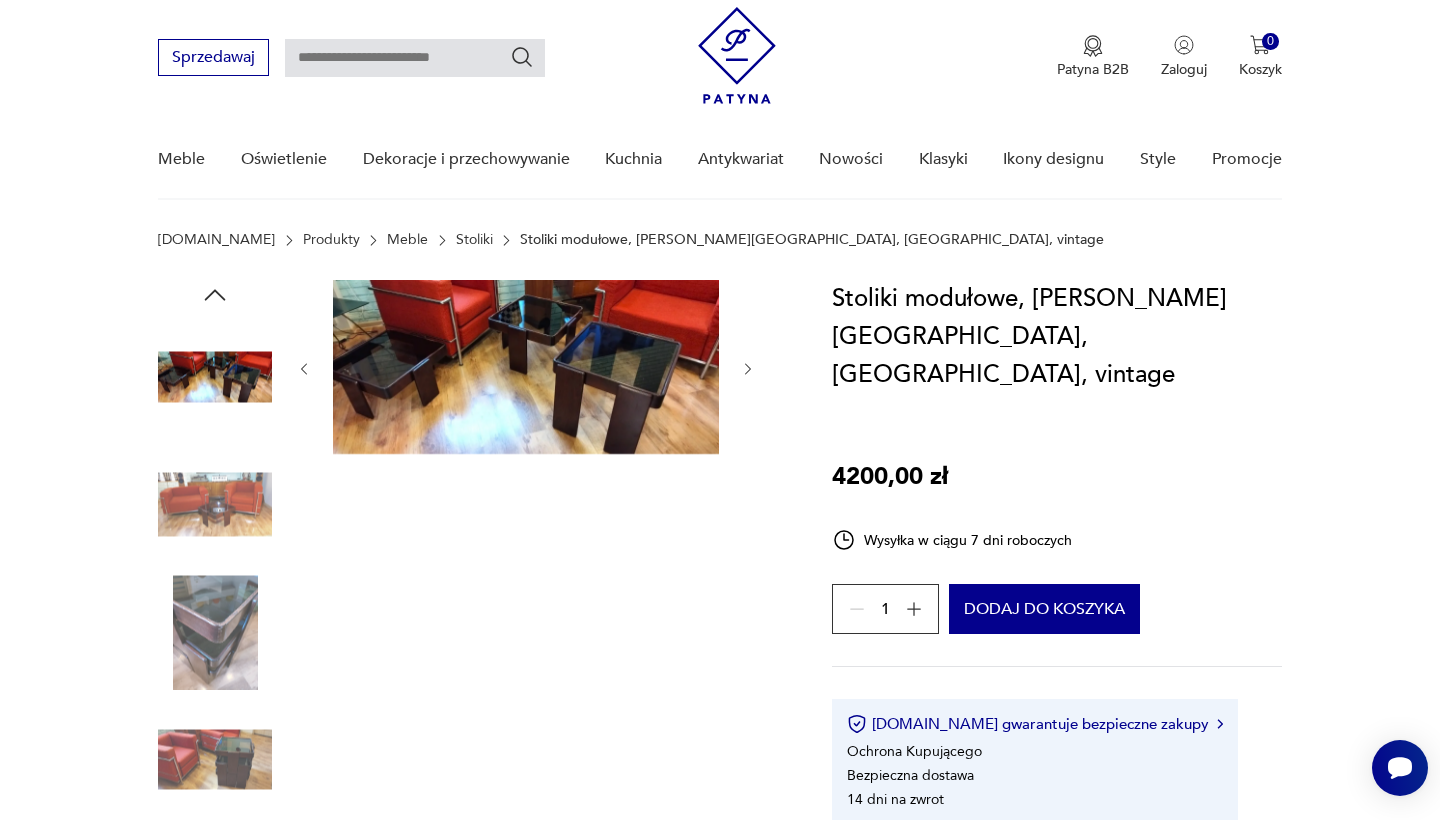scroll, scrollTop: 0, scrollLeft: 0, axis: both 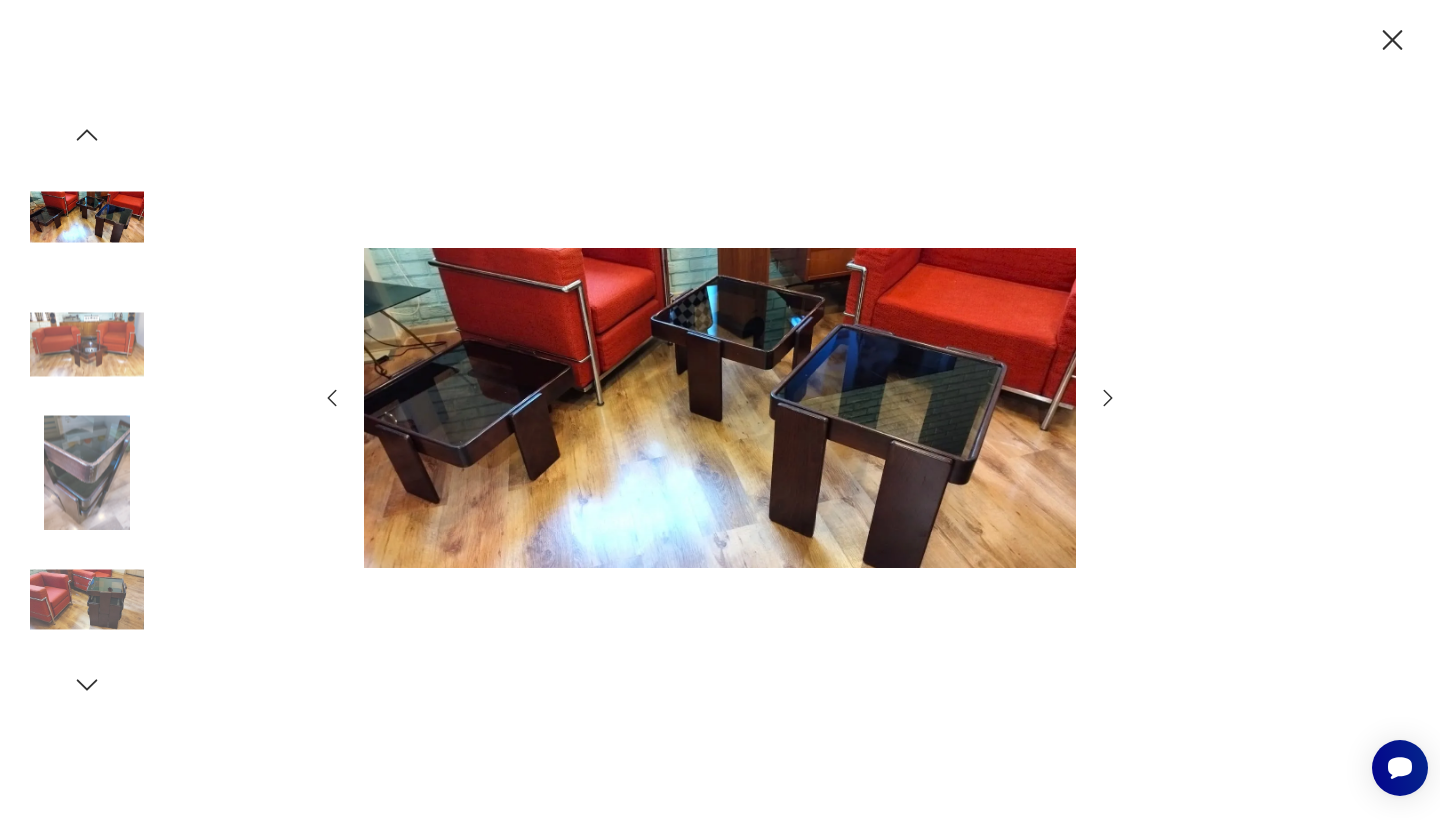 click 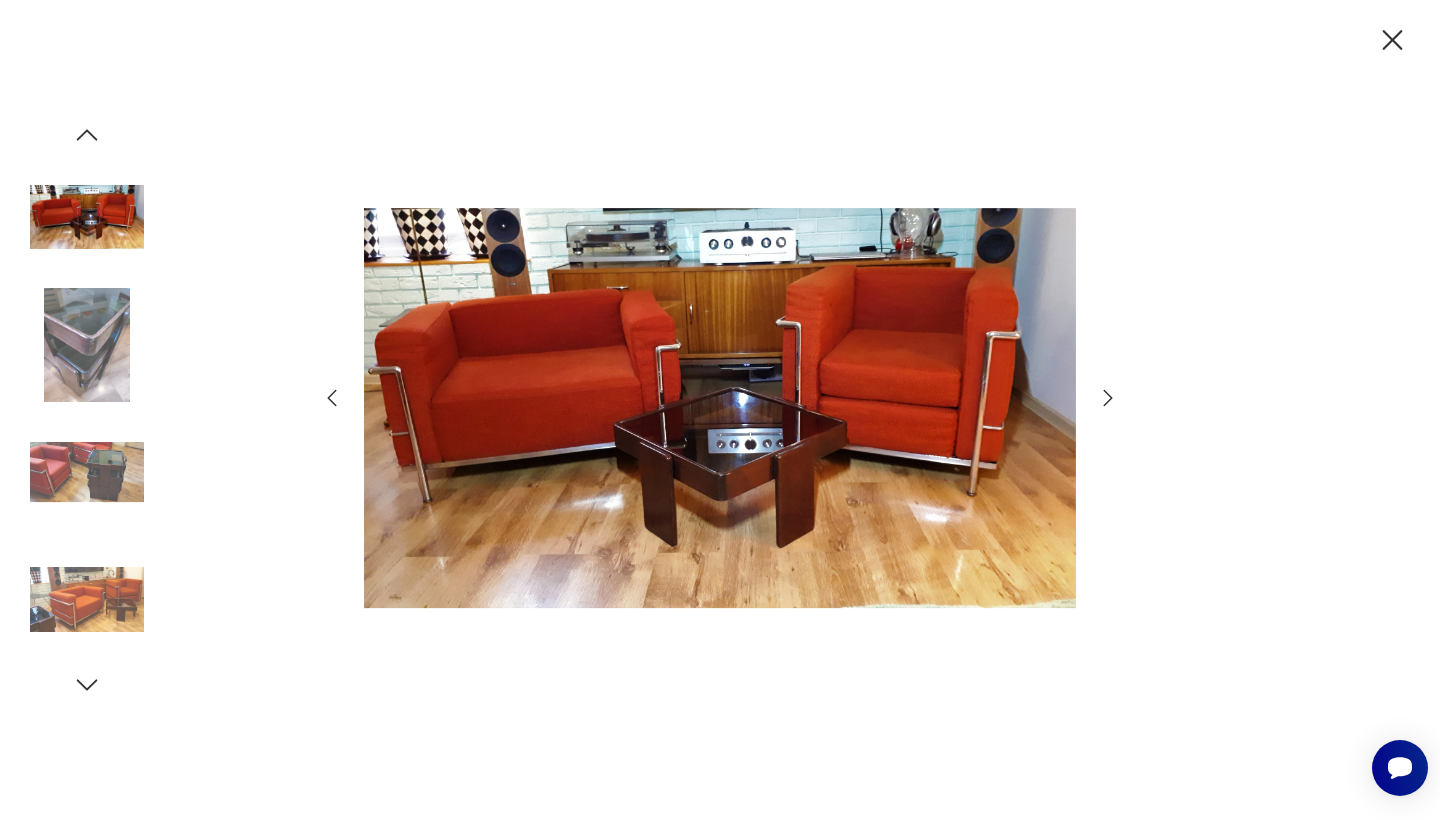 click 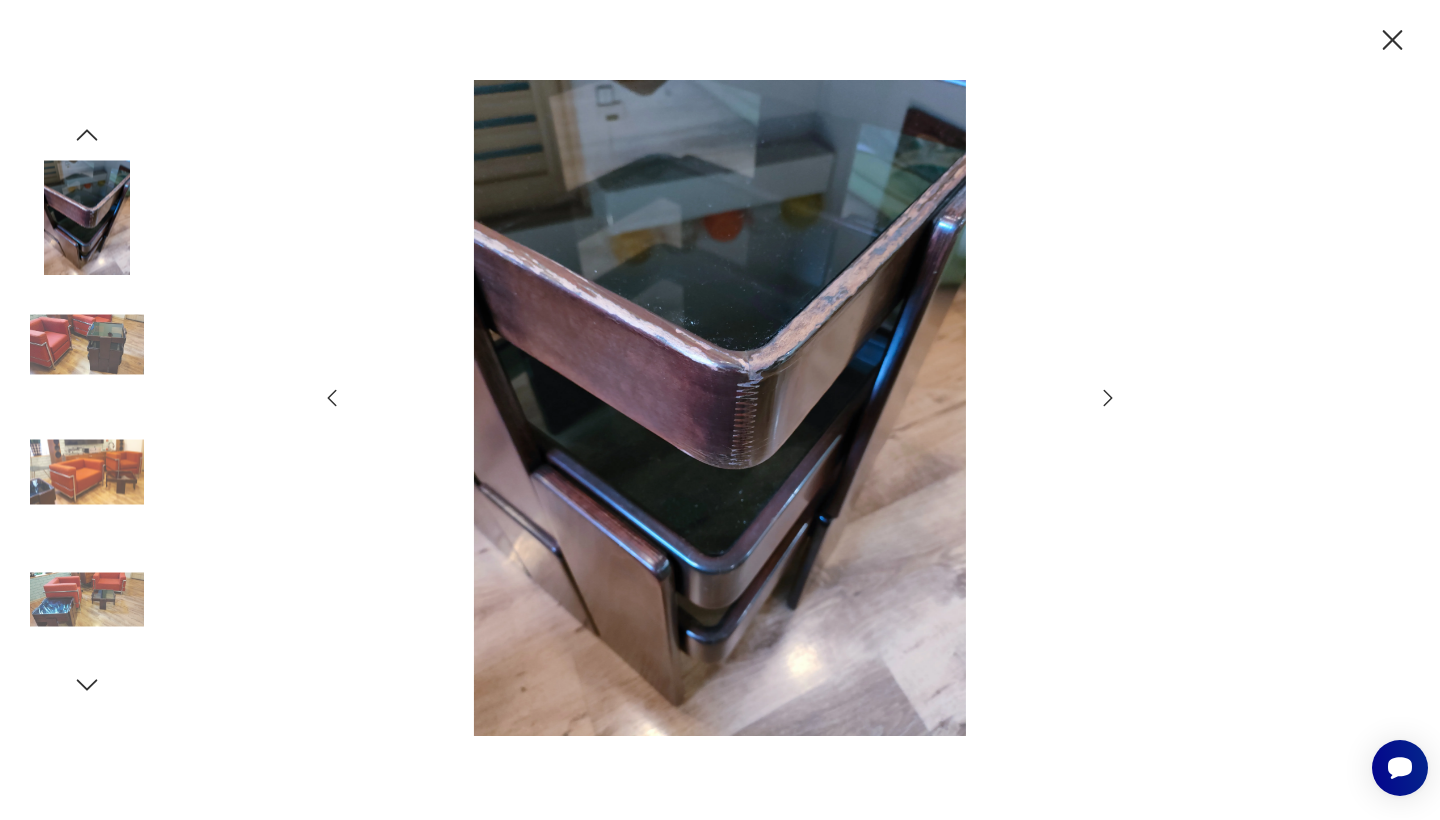 click 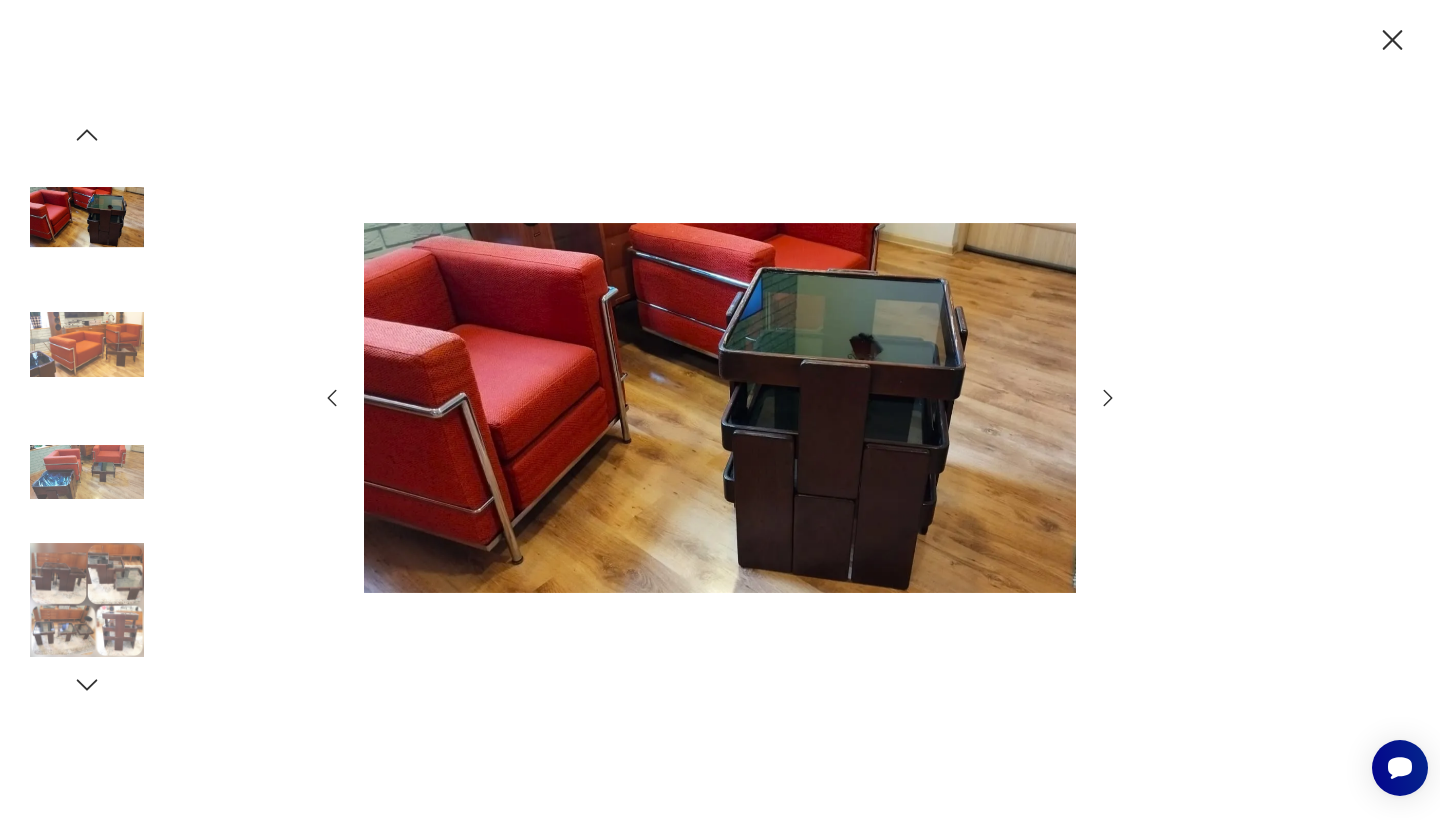 click 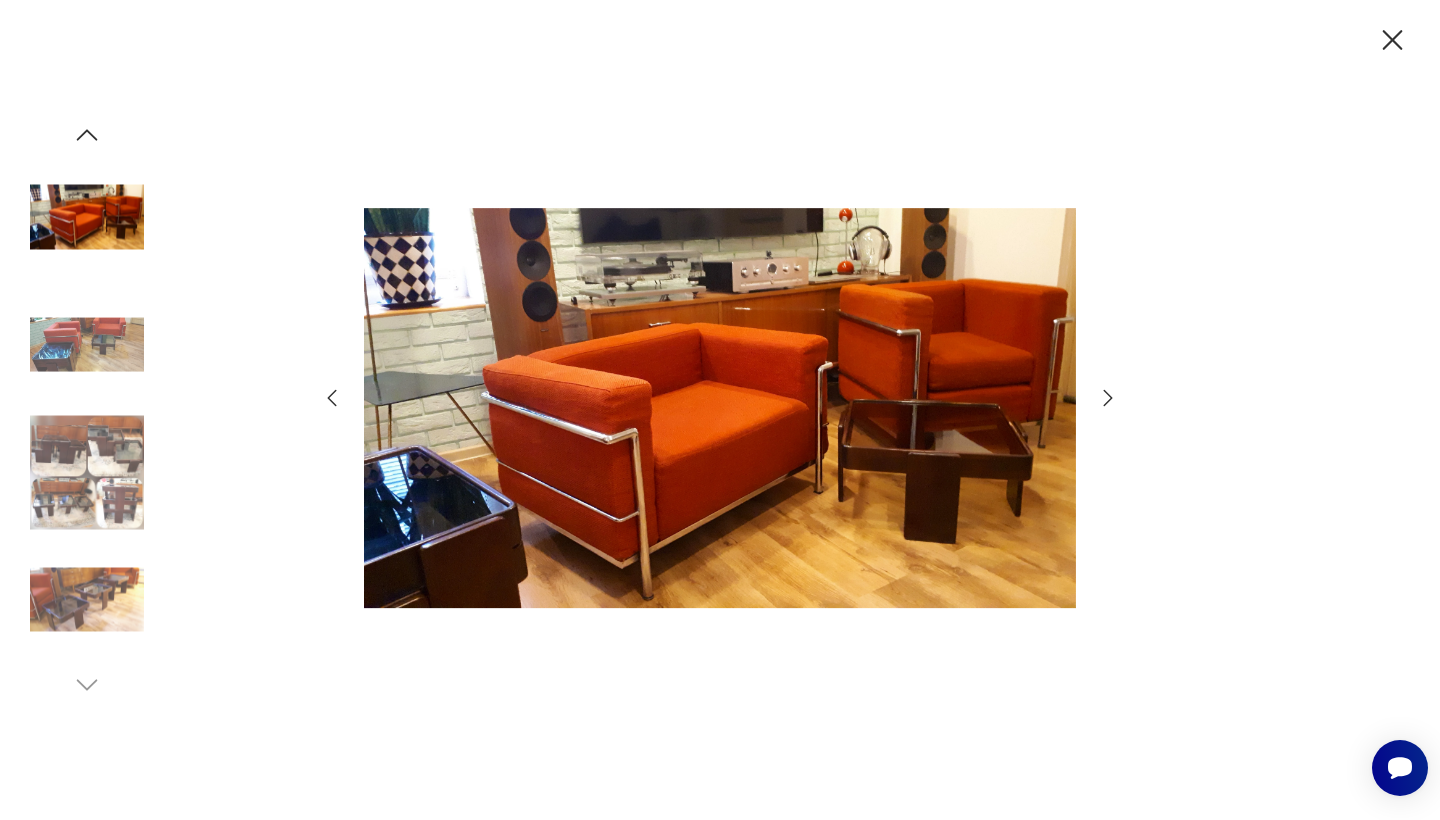 click 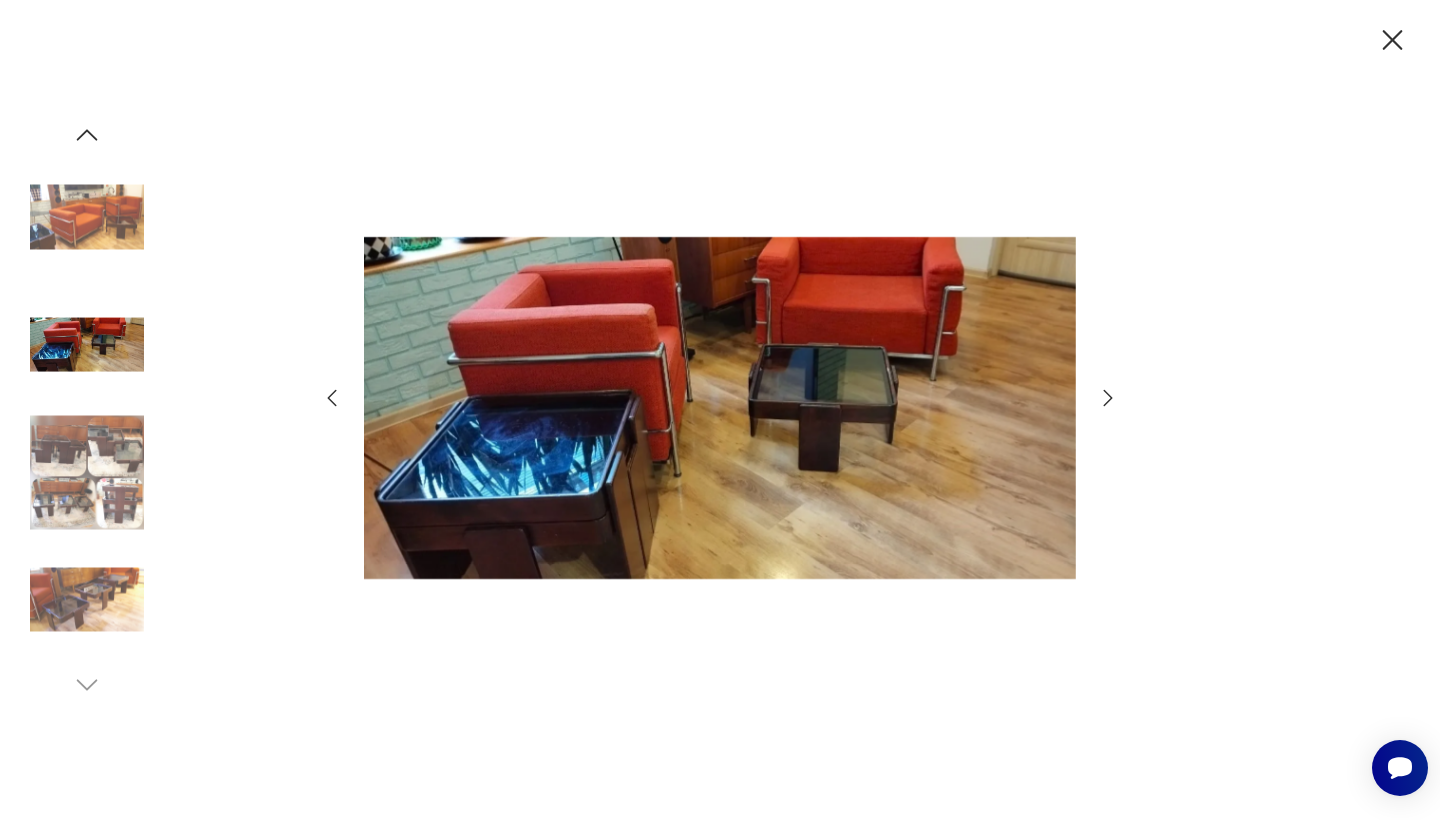 click 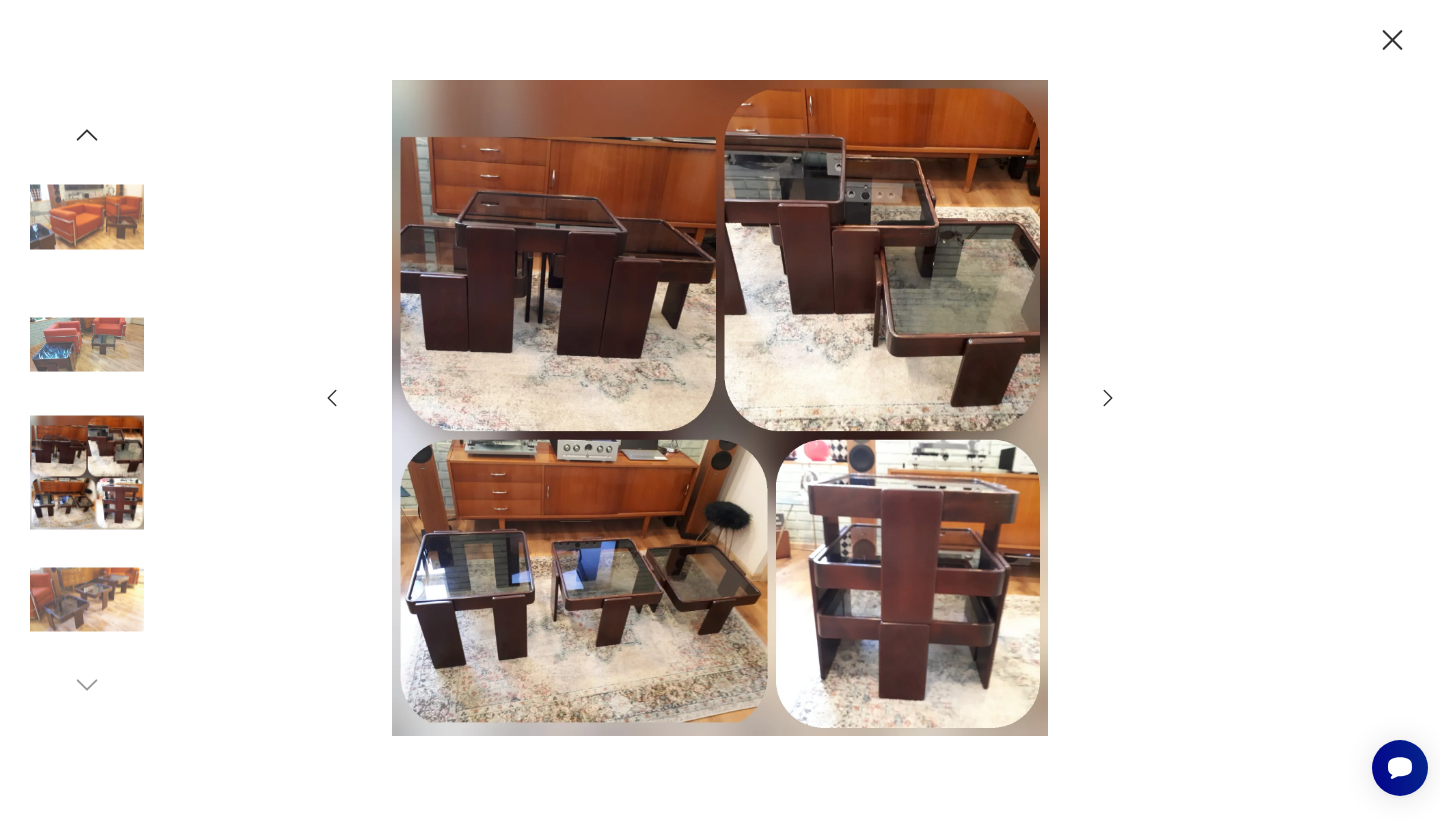 click 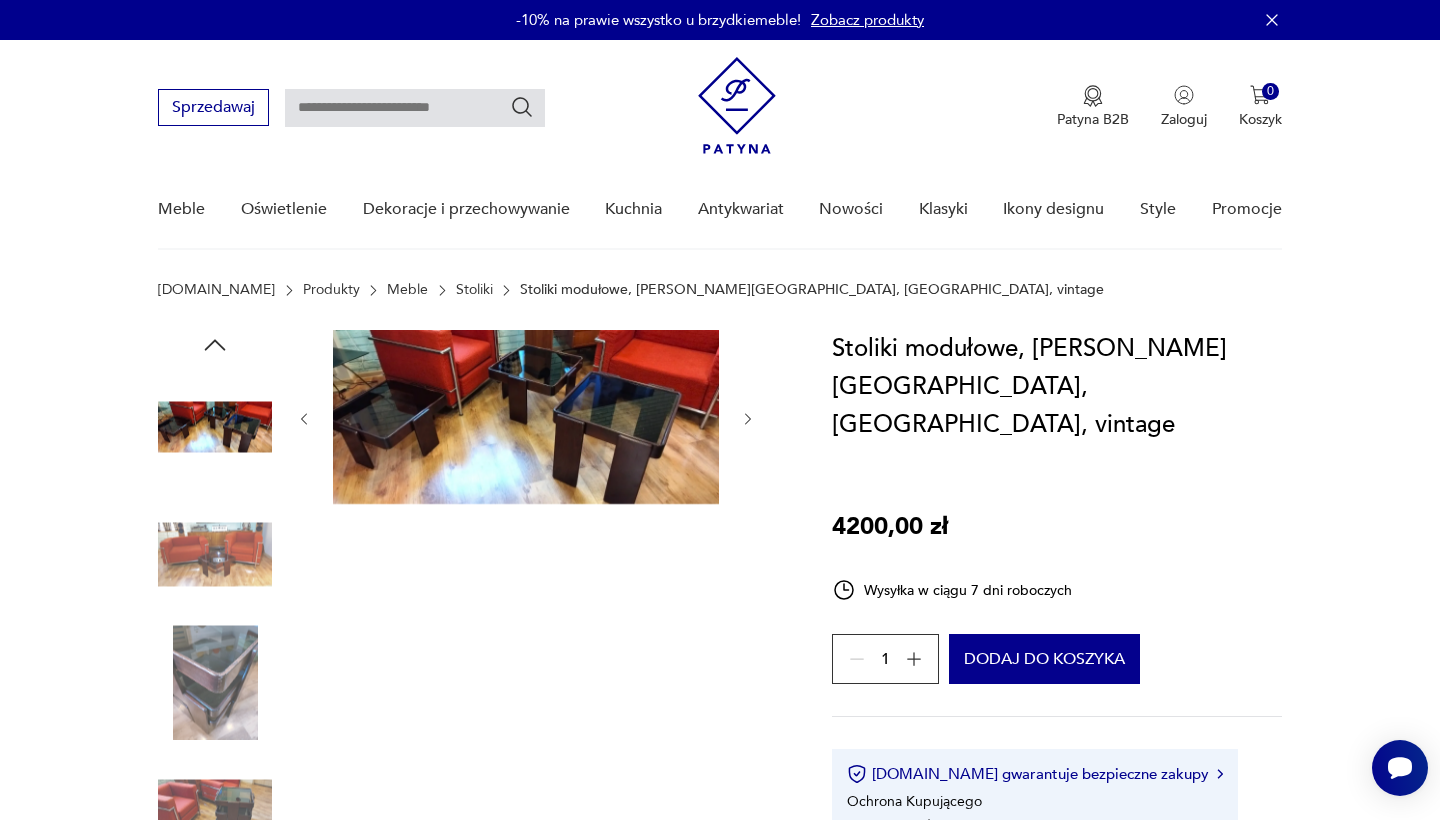 scroll, scrollTop: 0, scrollLeft: 0, axis: both 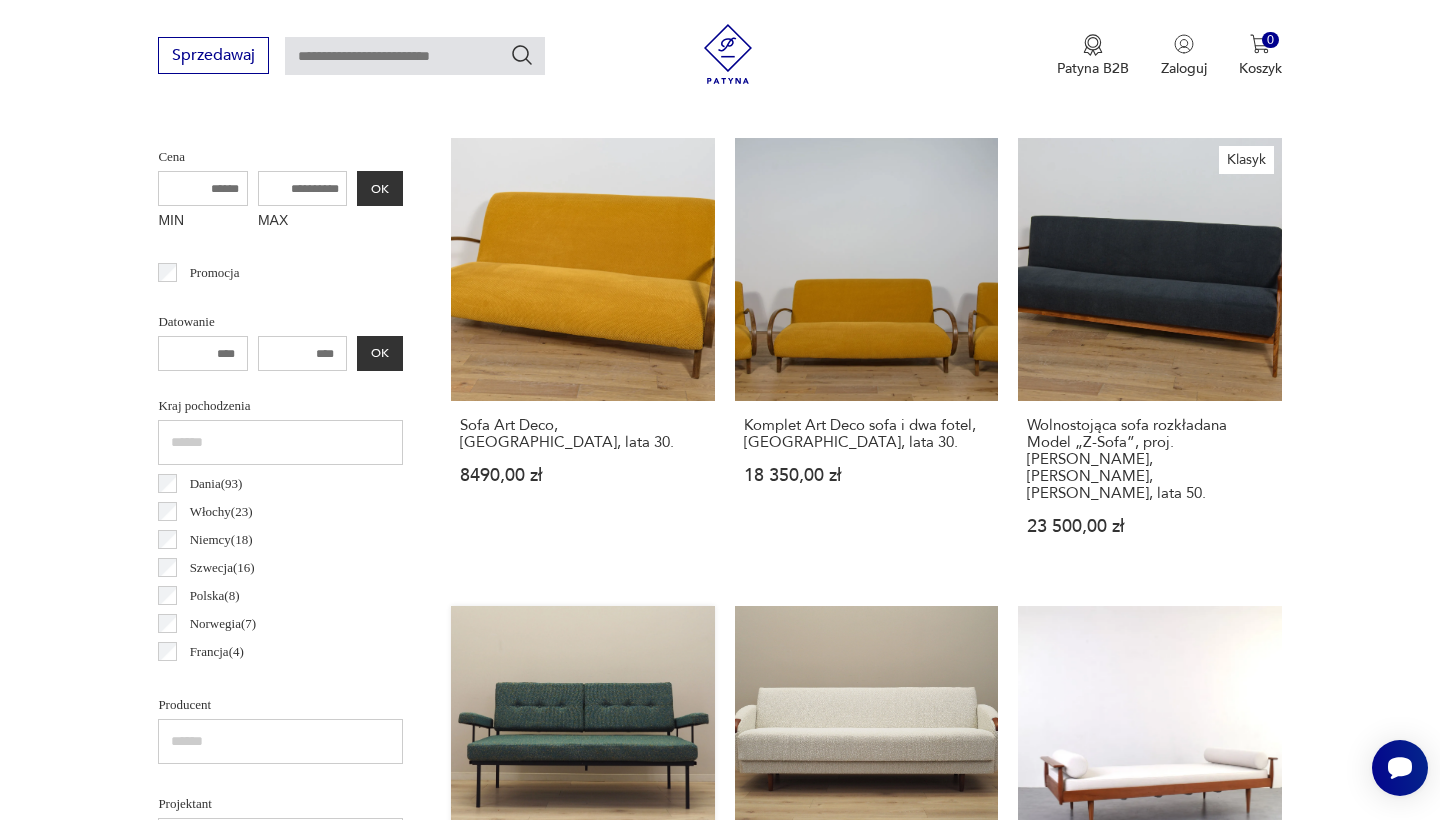 click on "Sofa rozkładana, włoski design, lata 70., produkcja: Włochy 3999,00 zł" at bounding box center [582, 798] 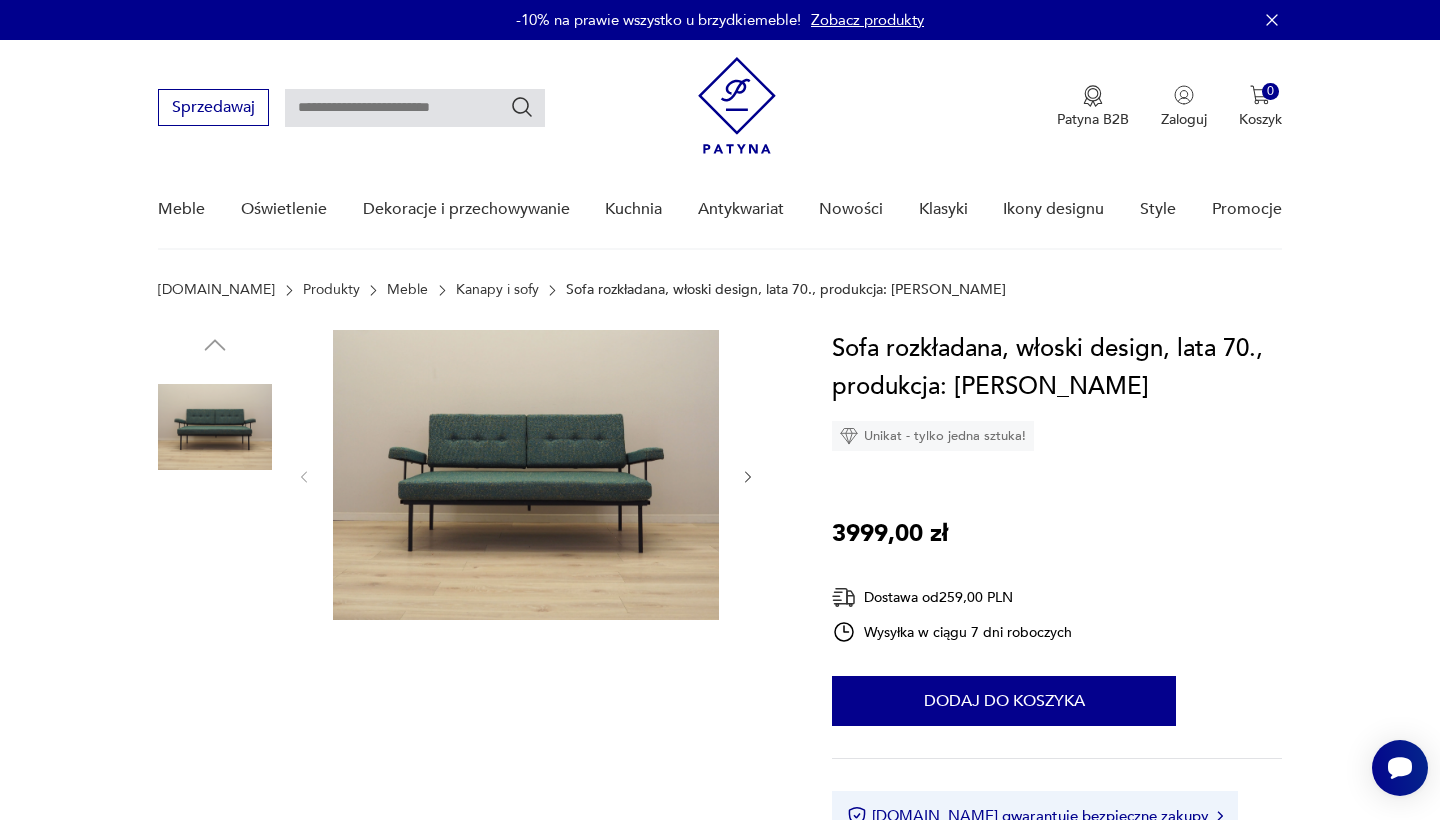 scroll, scrollTop: 0, scrollLeft: 0, axis: both 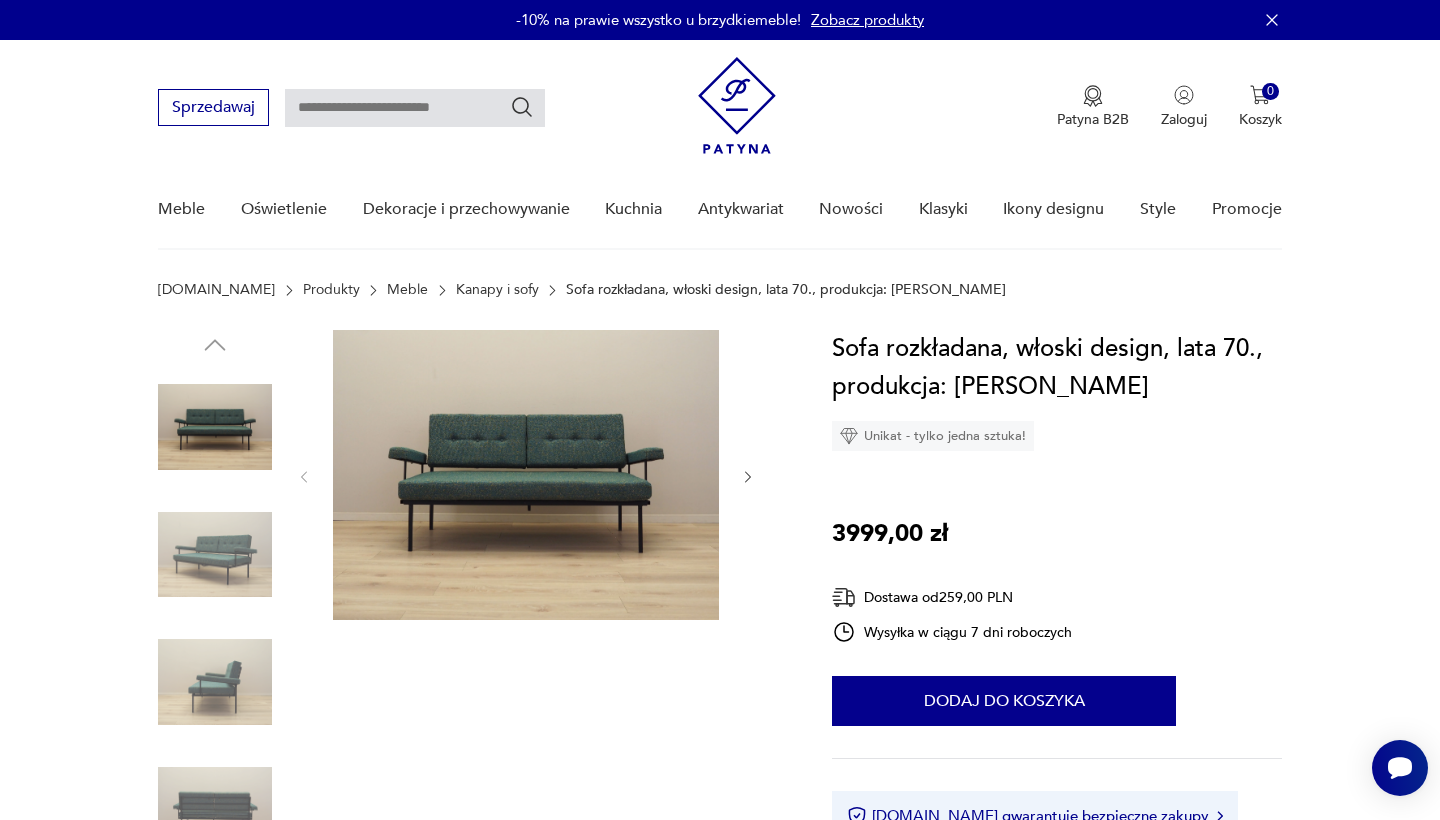 click 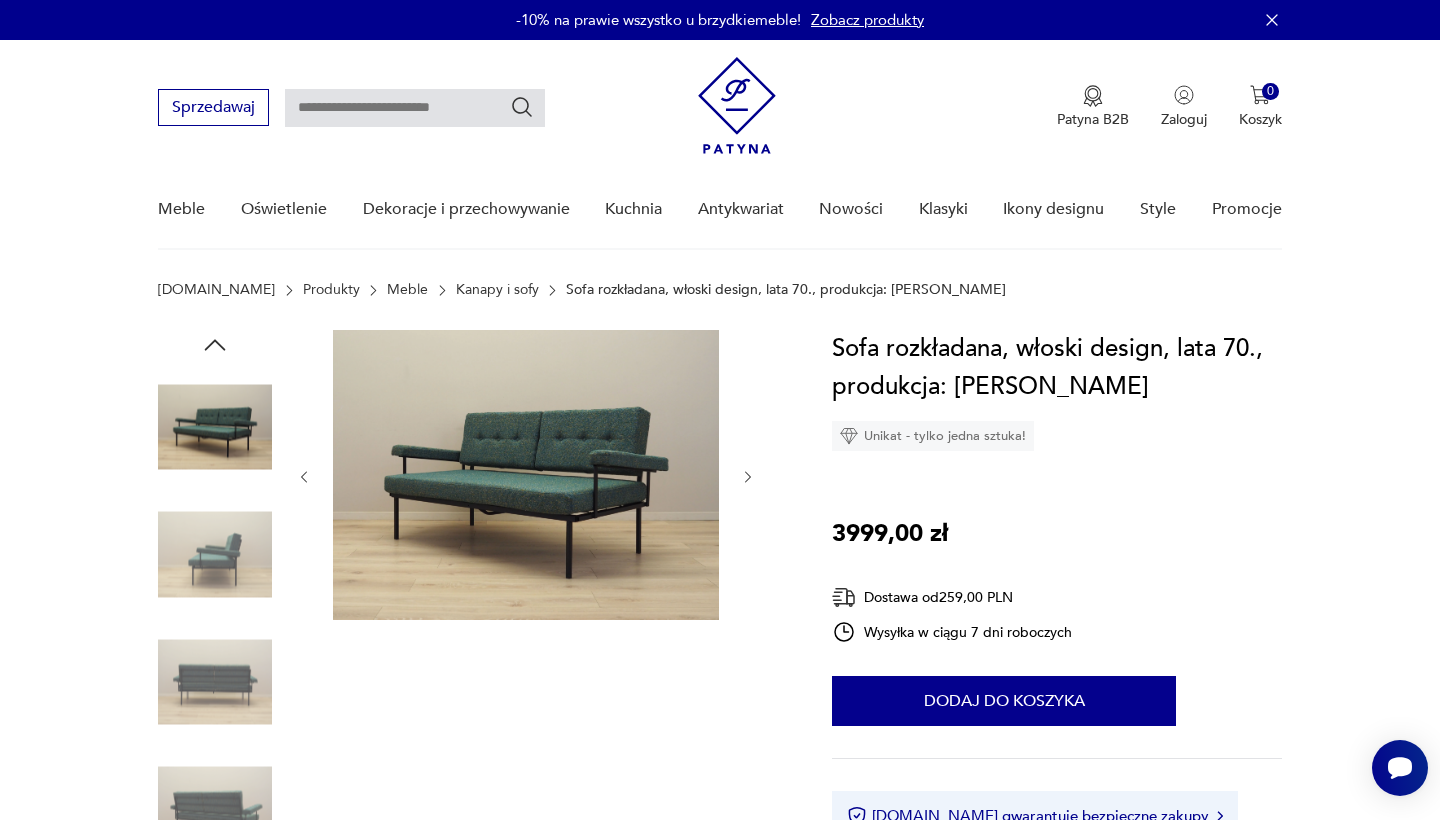 click 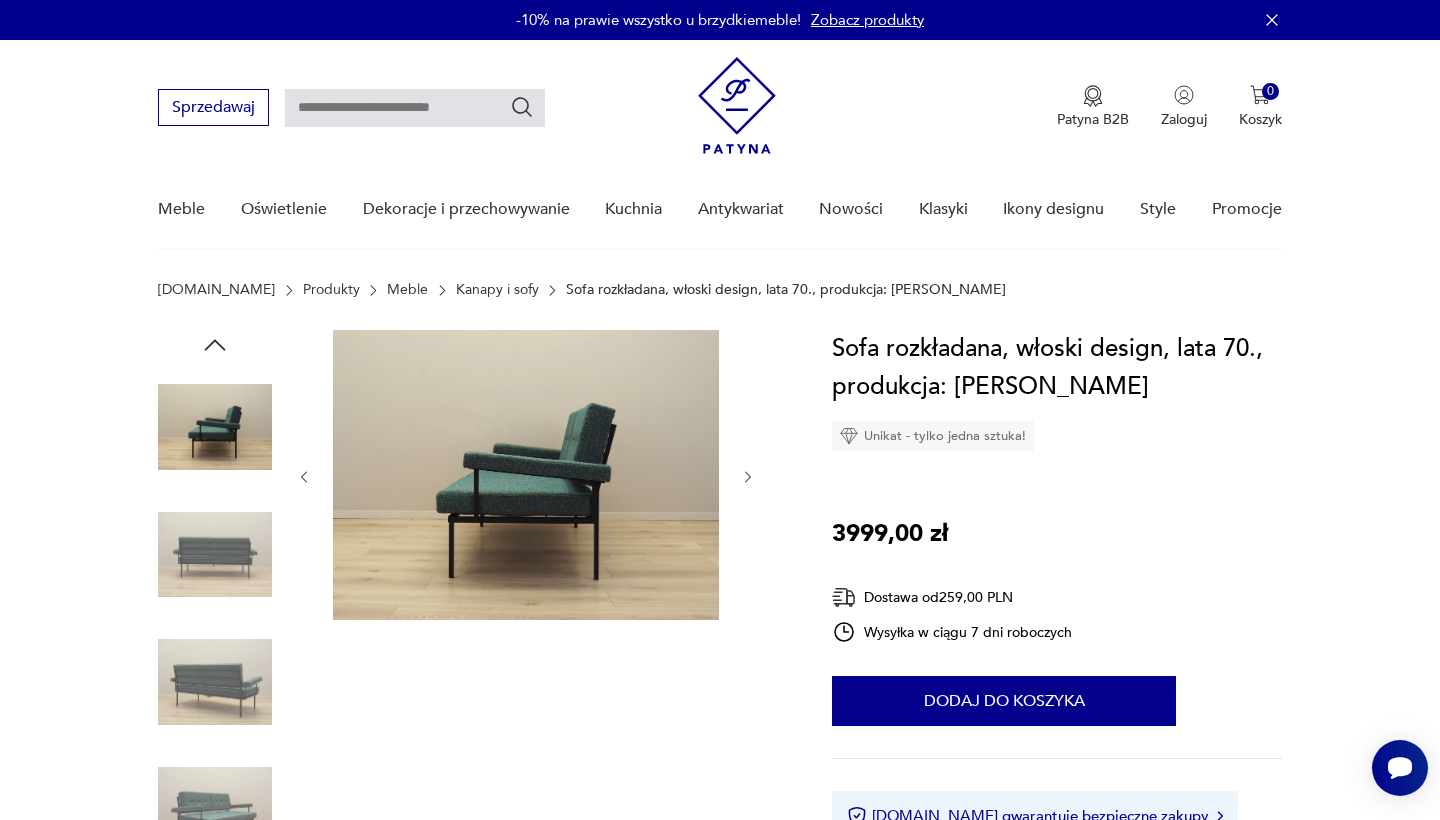 click 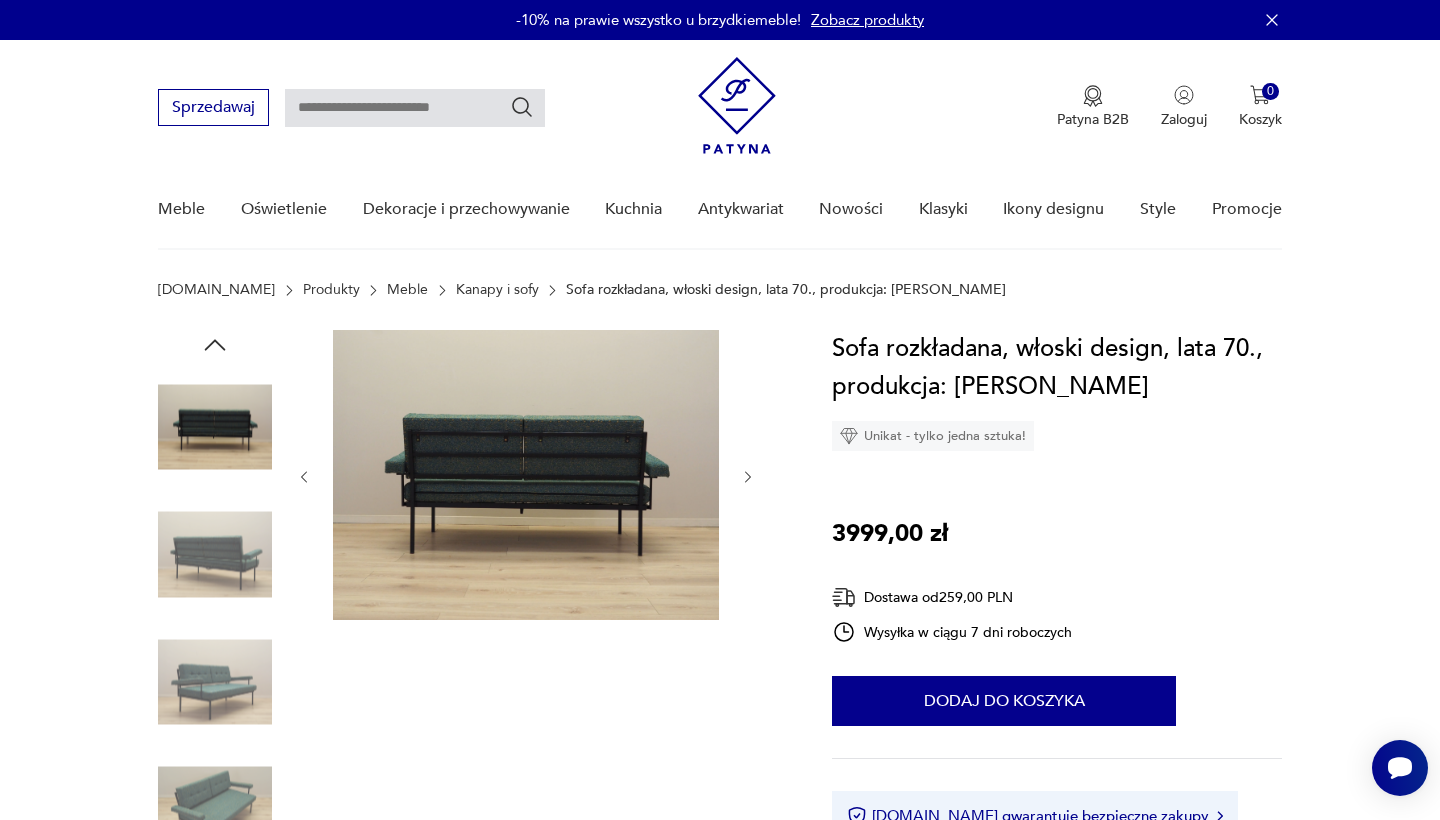 click 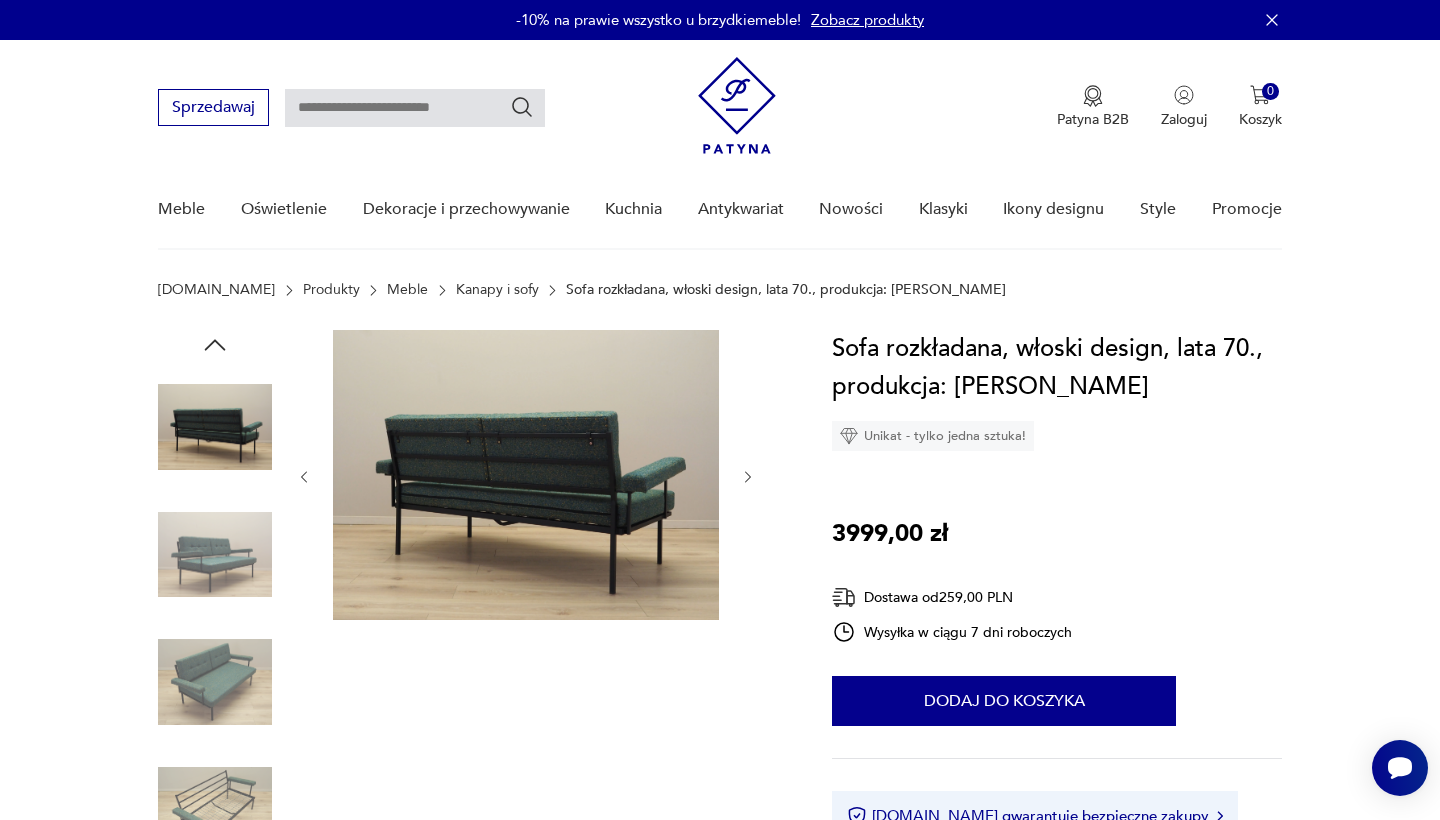 click 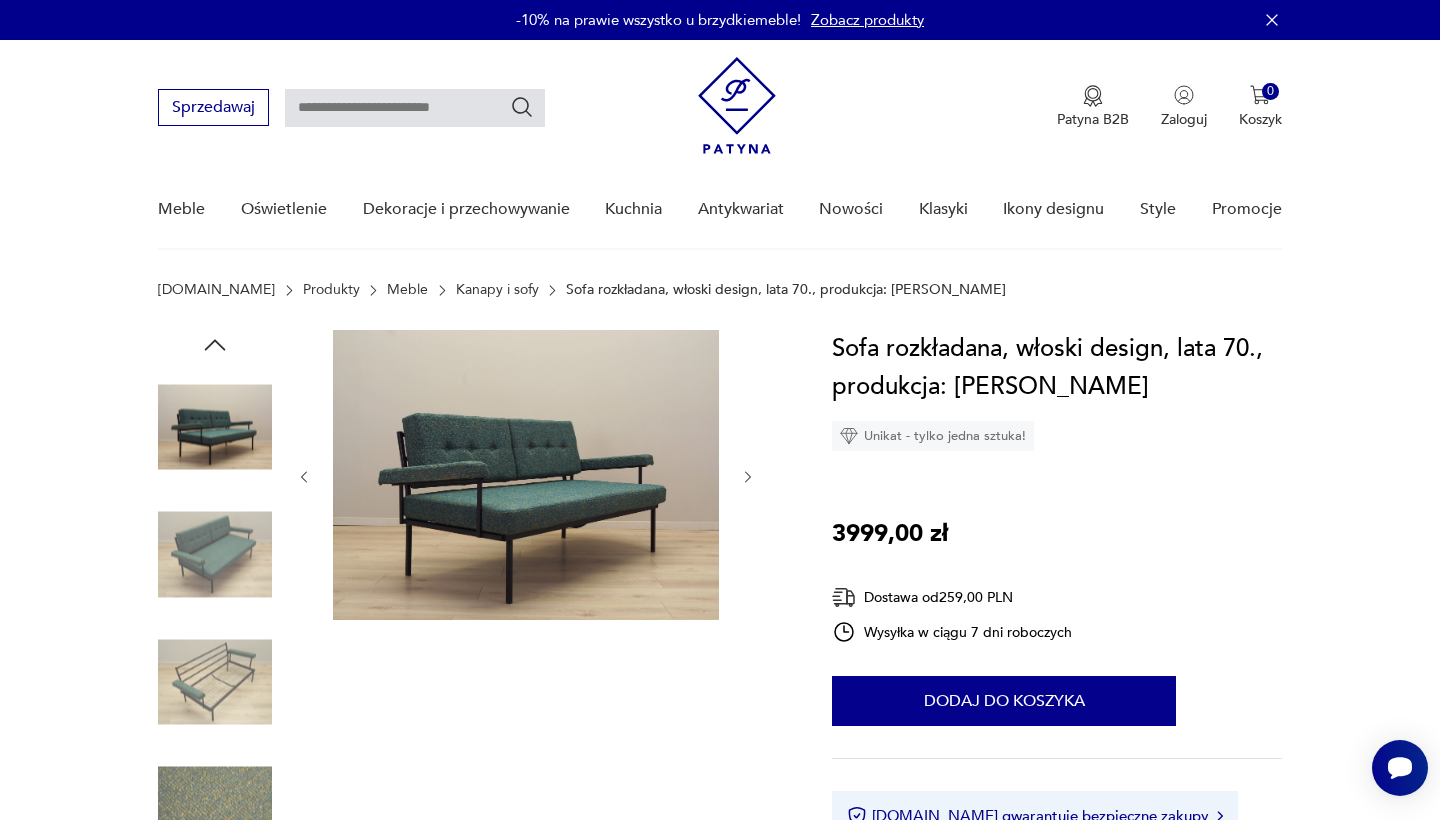 click 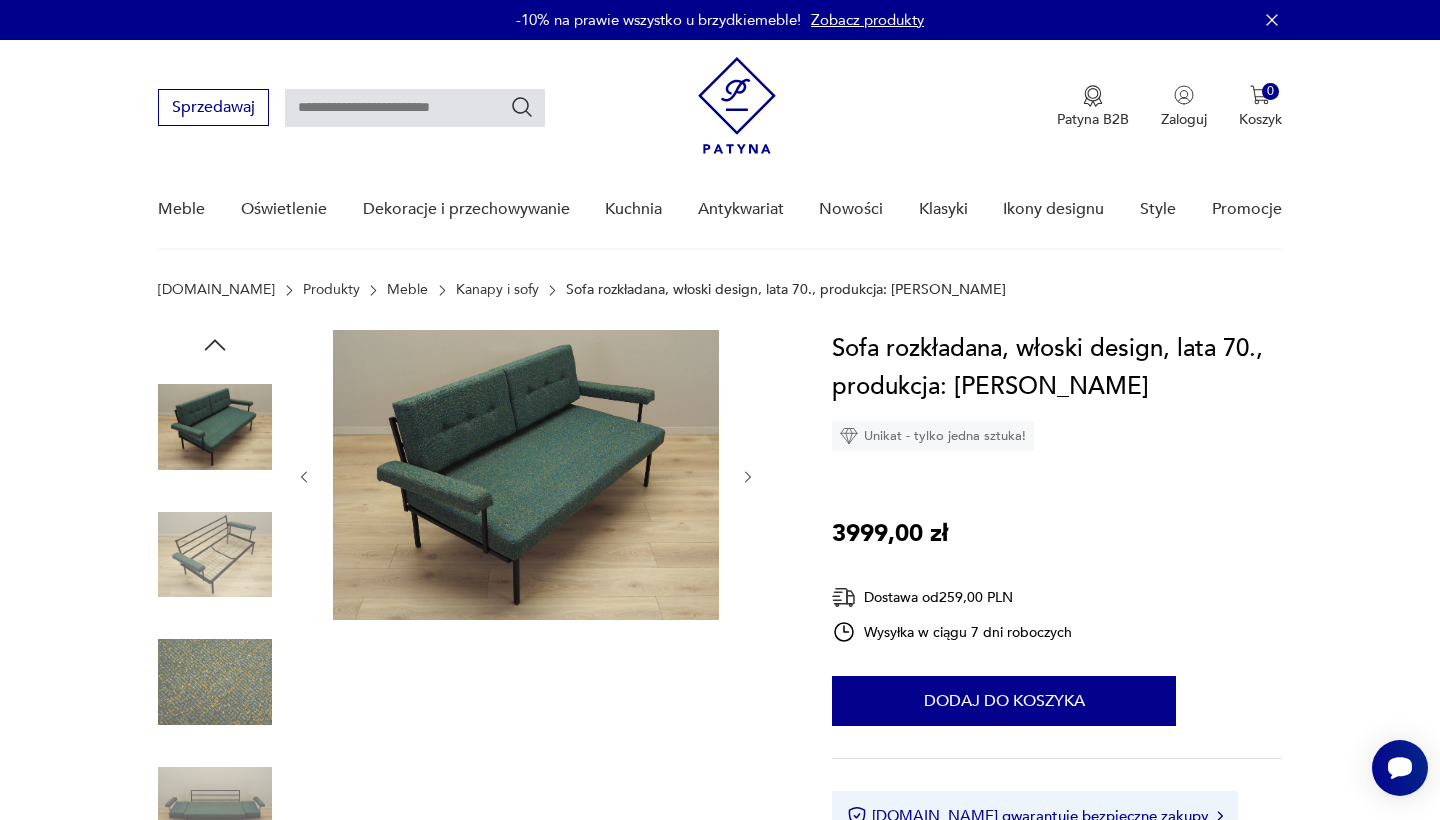click 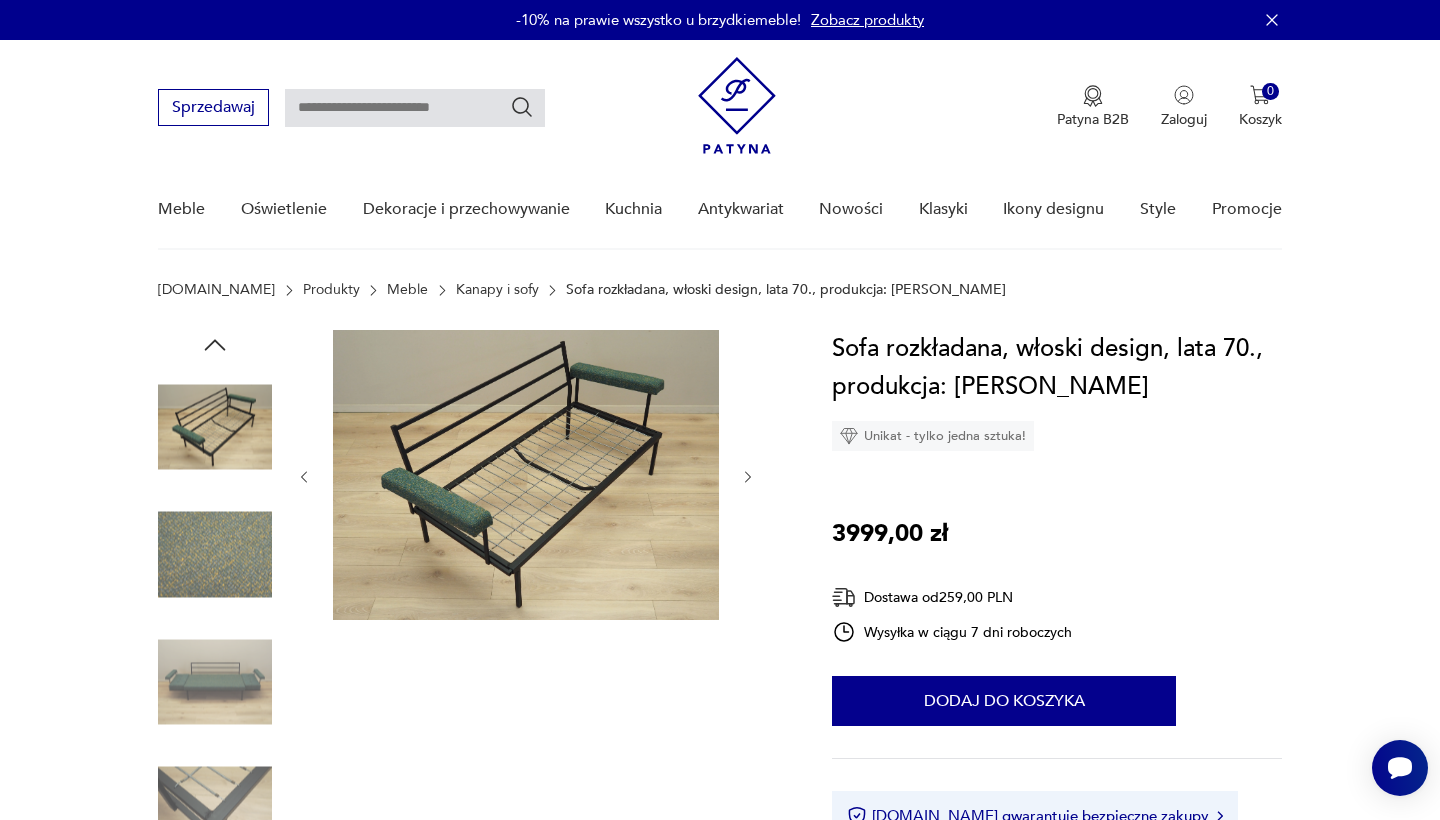 click 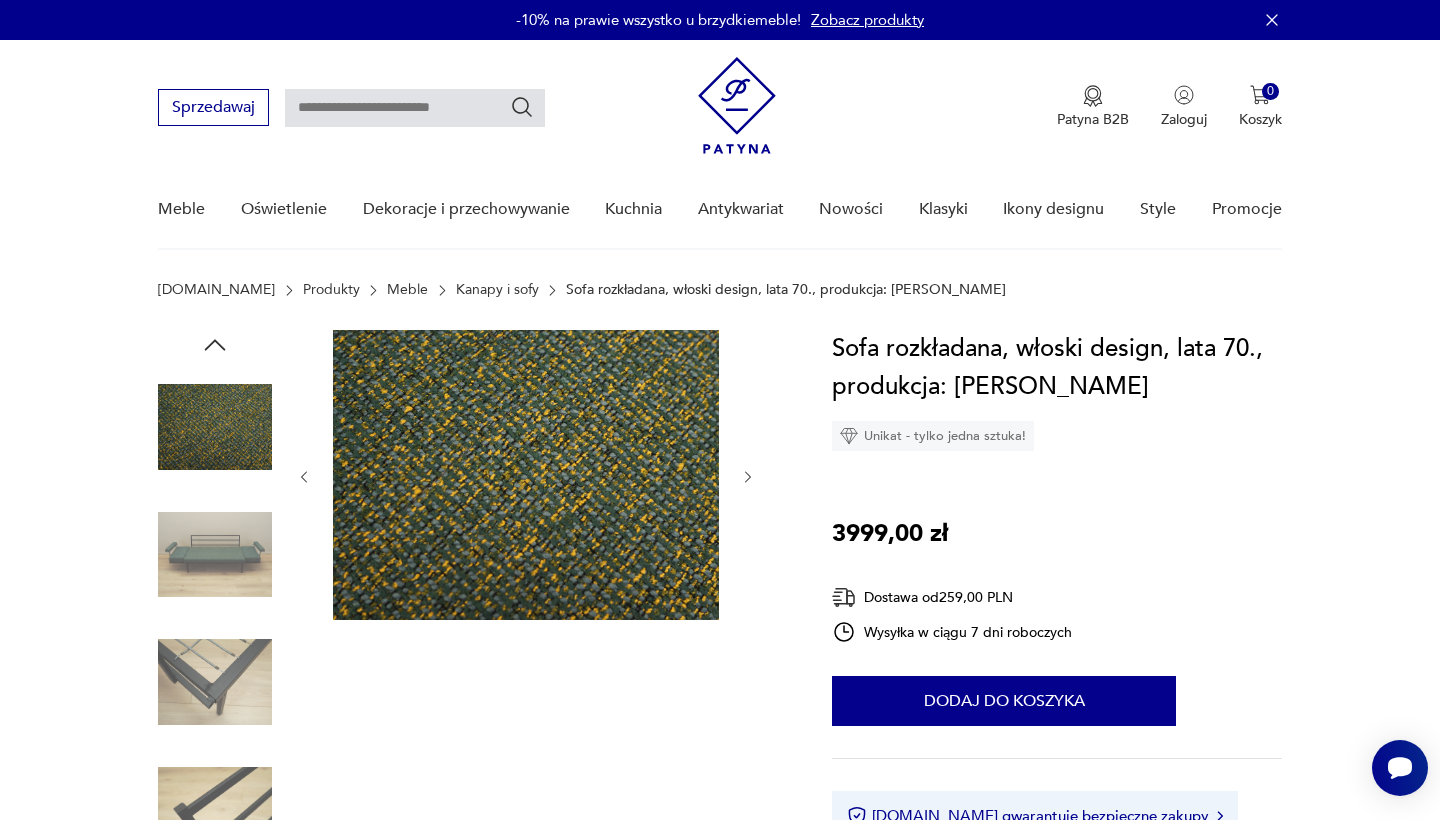 click 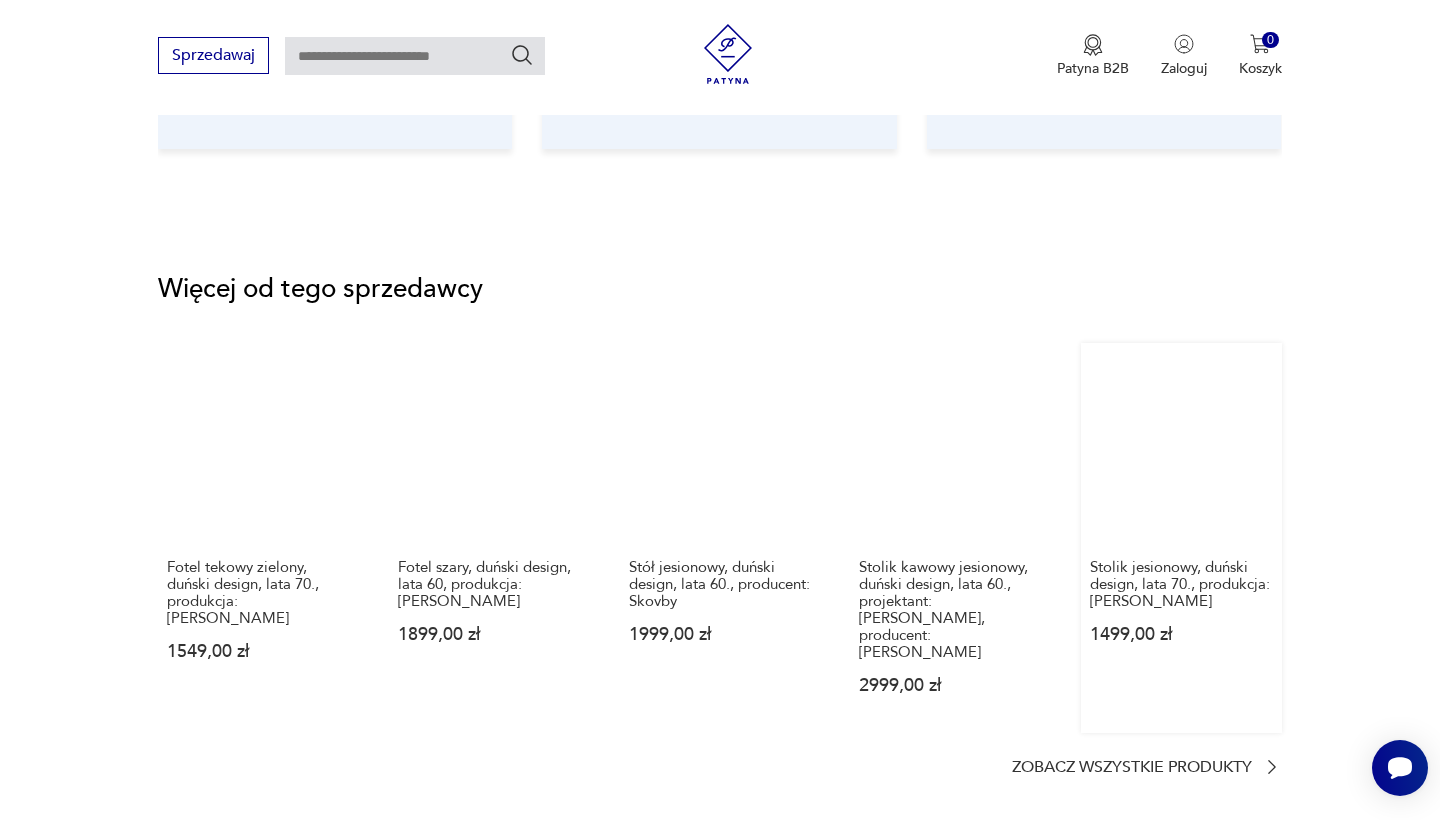 scroll, scrollTop: 2564, scrollLeft: 0, axis: vertical 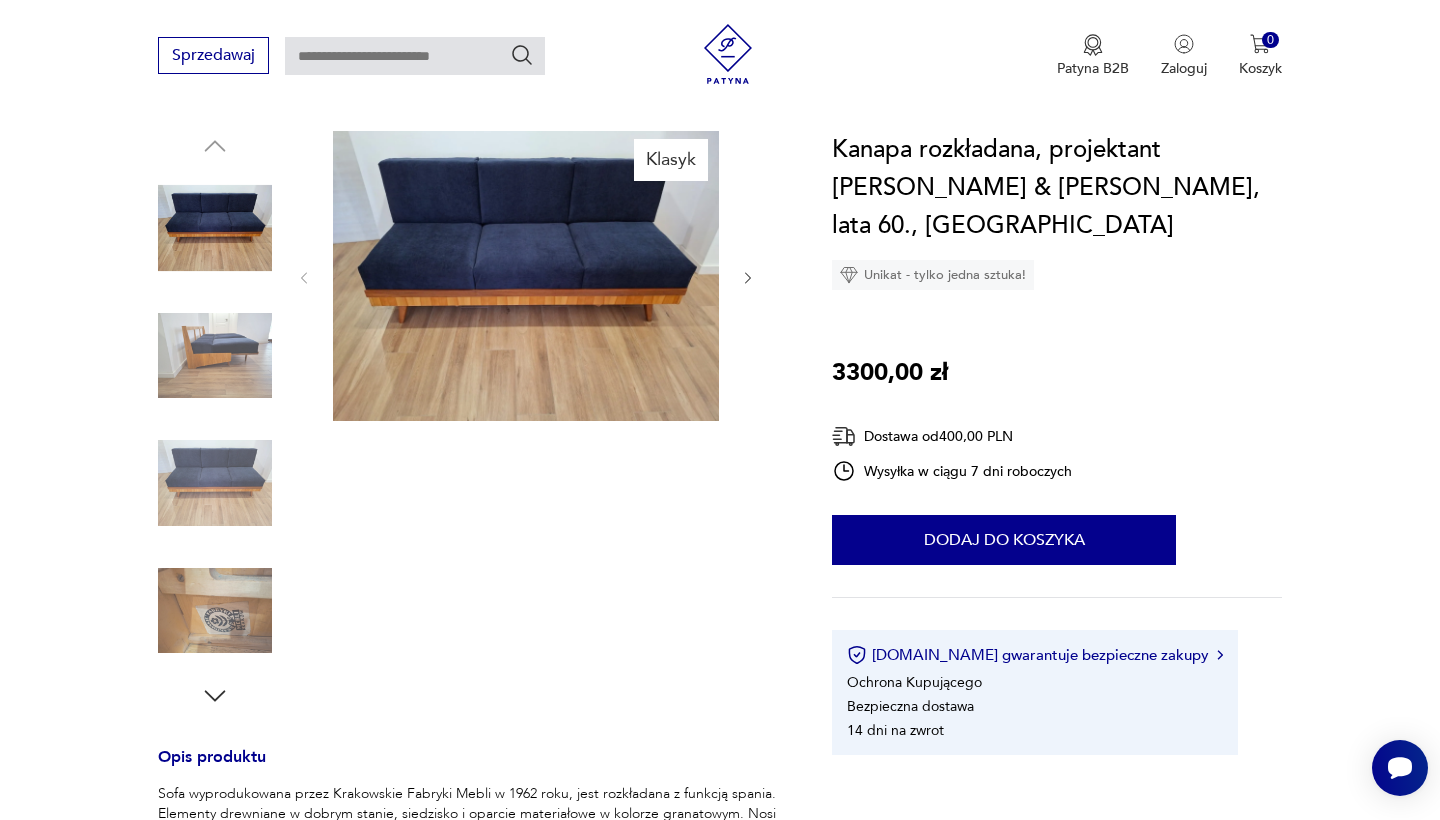 click at bounding box center [215, 356] 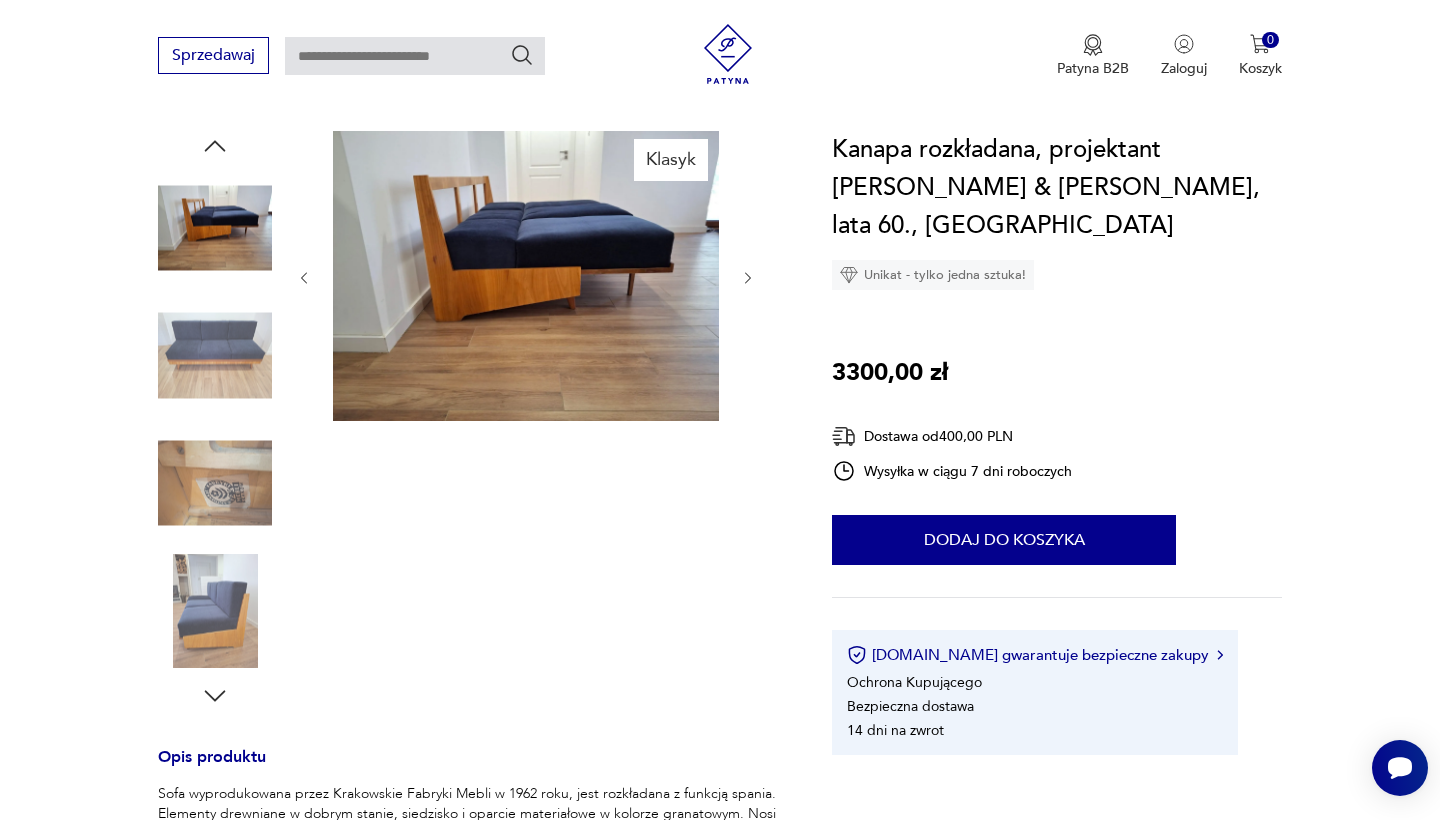 click at bounding box center [215, 356] 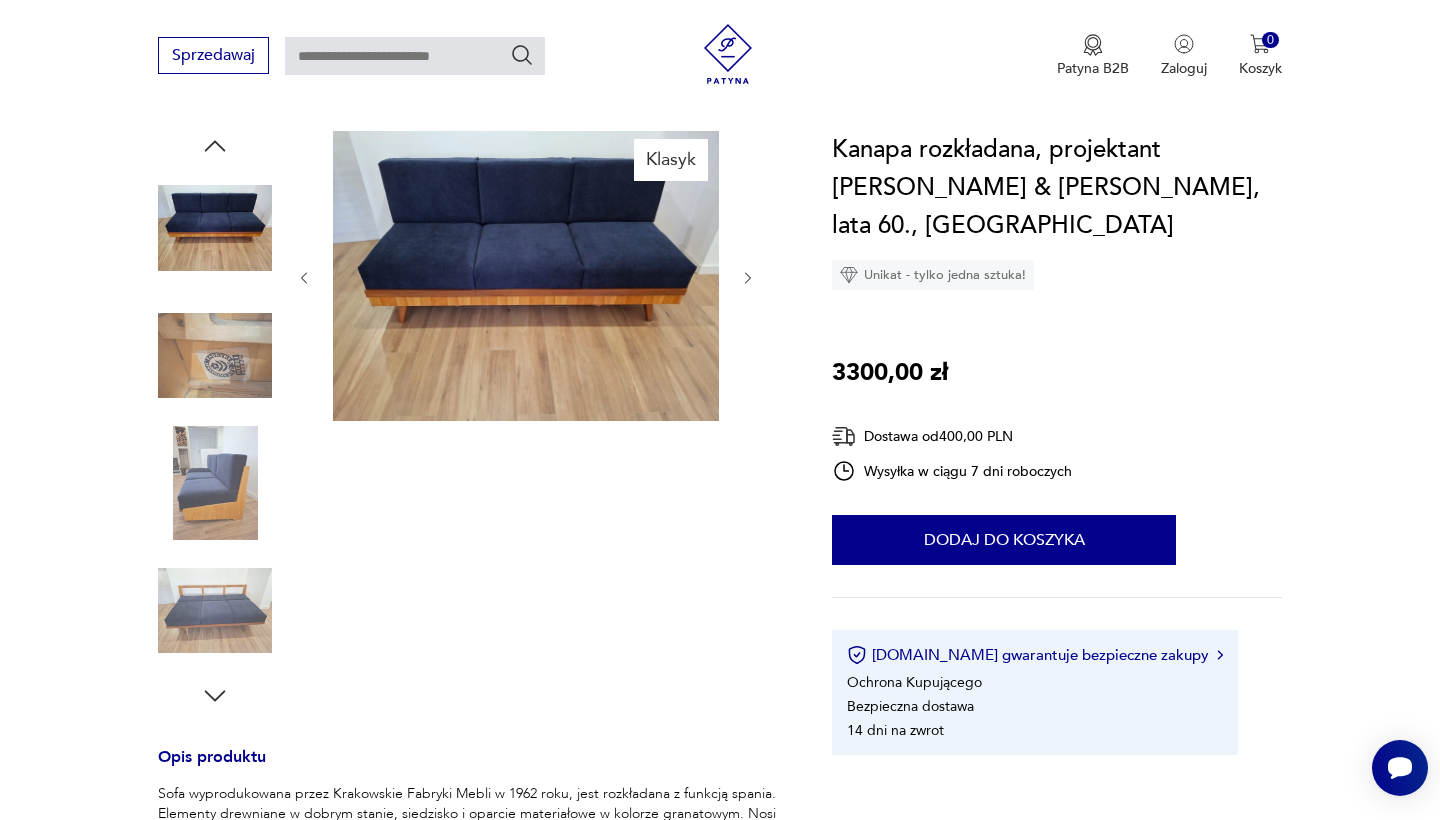 click at bounding box center (215, 483) 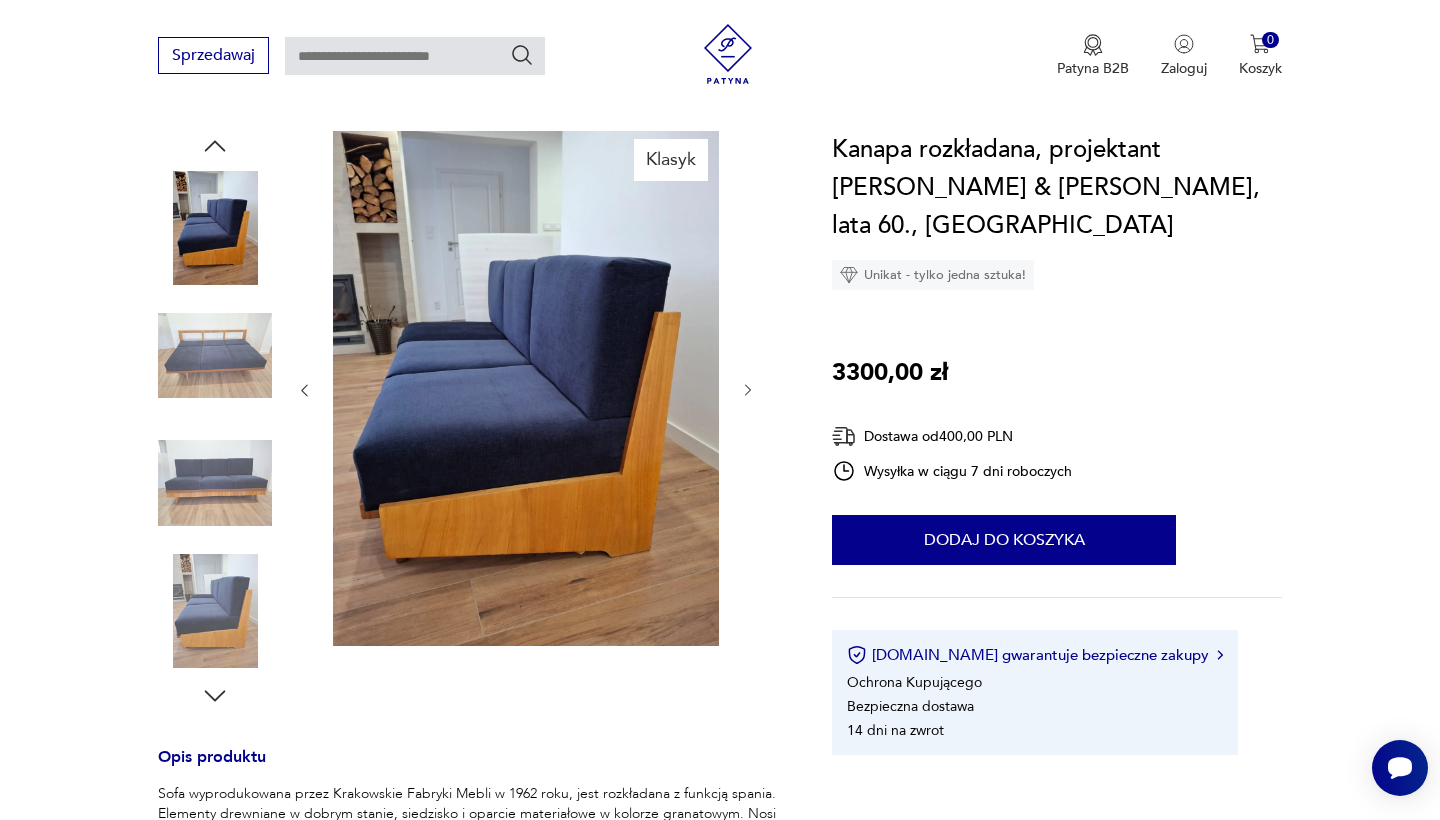 click at bounding box center [215, 611] 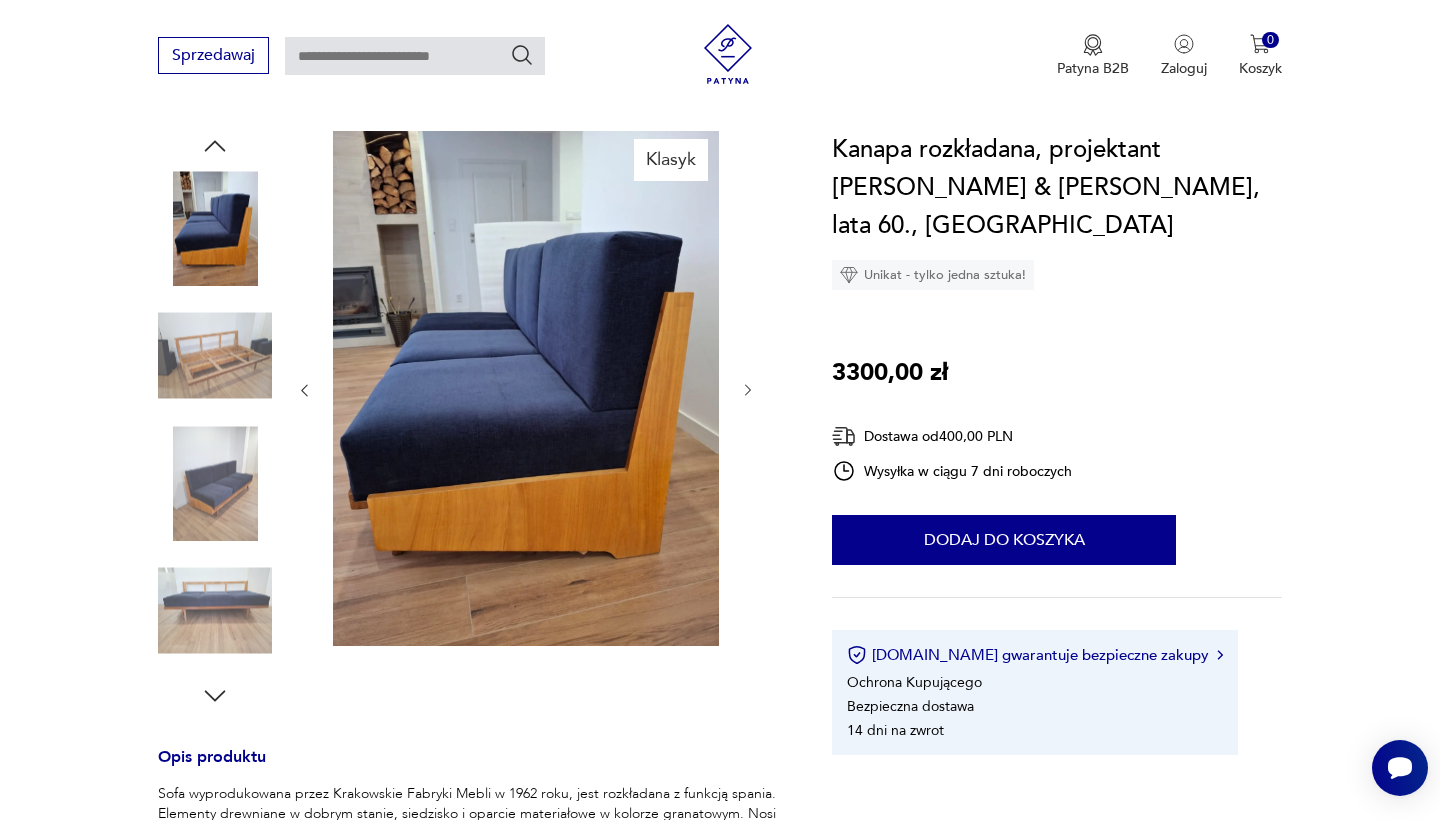 click at bounding box center [526, 388] 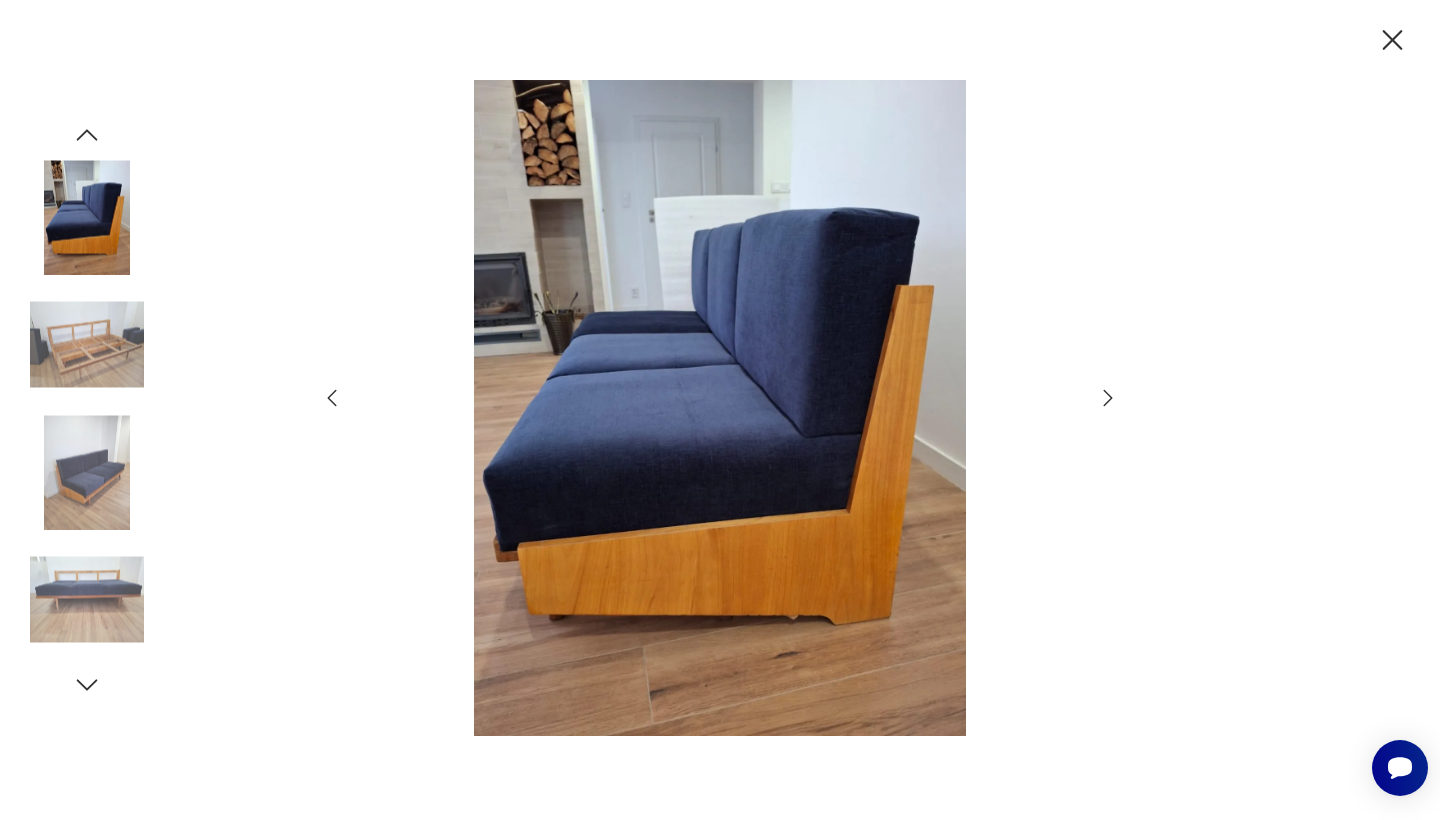 click 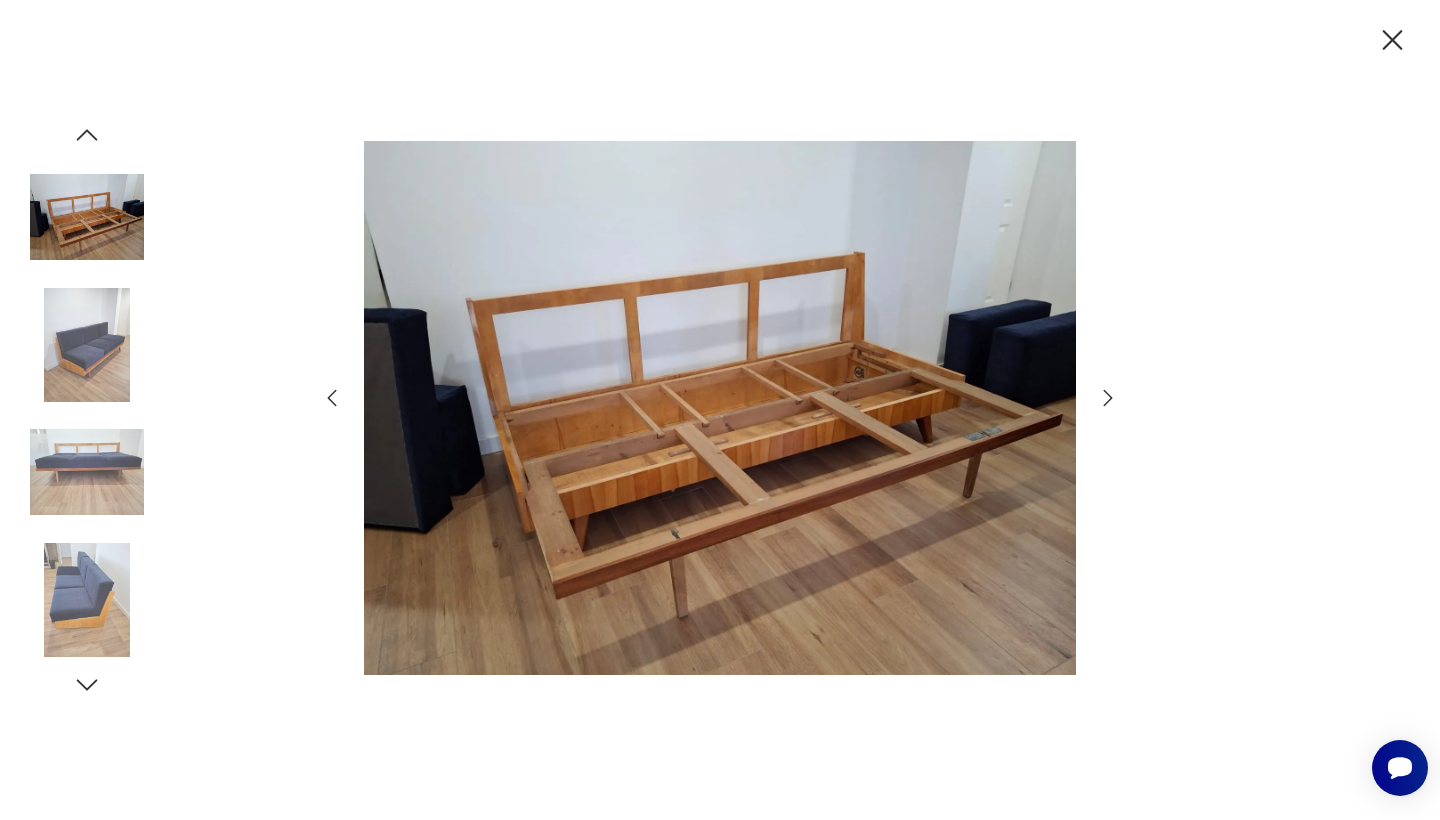 click 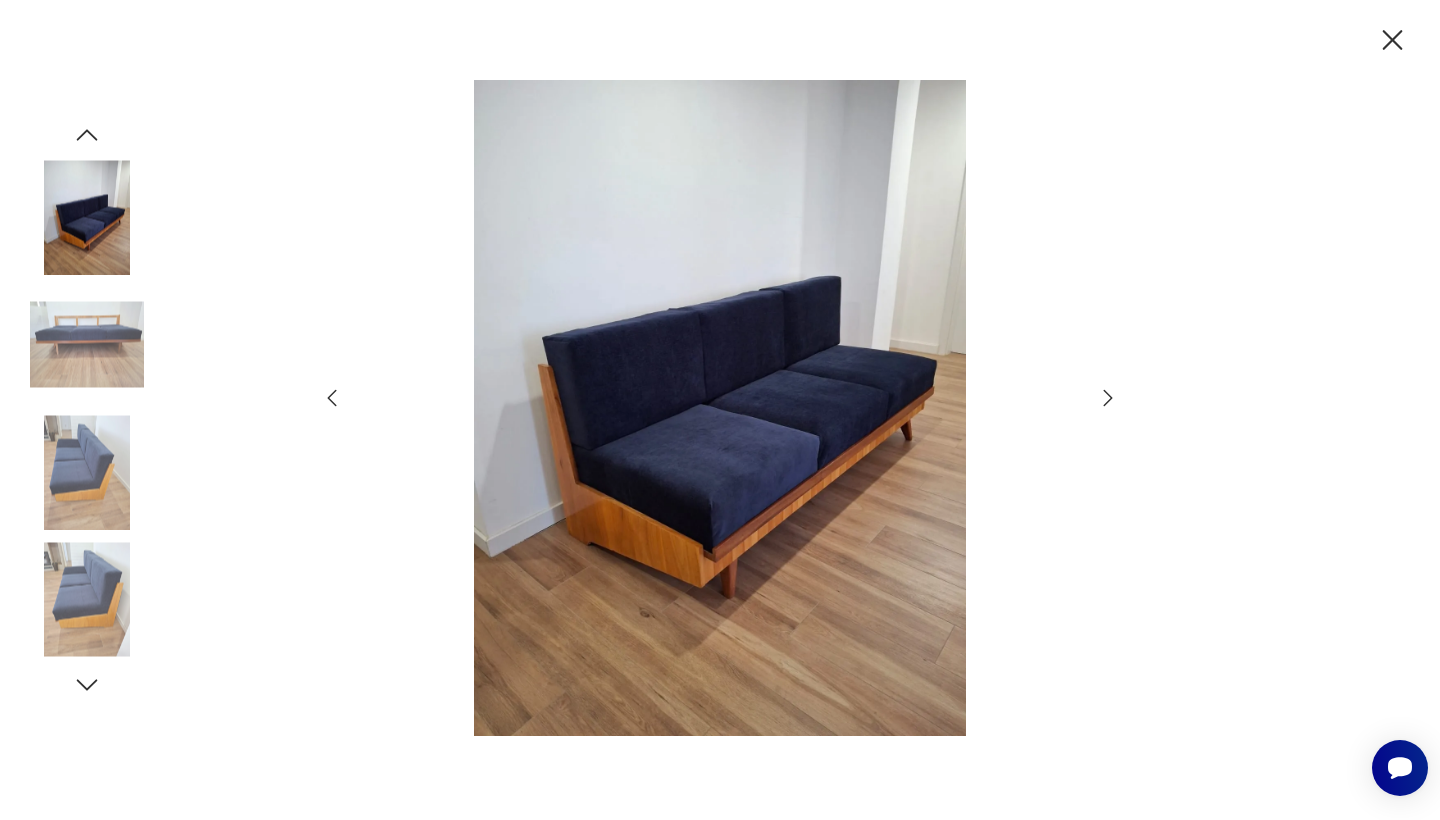 click 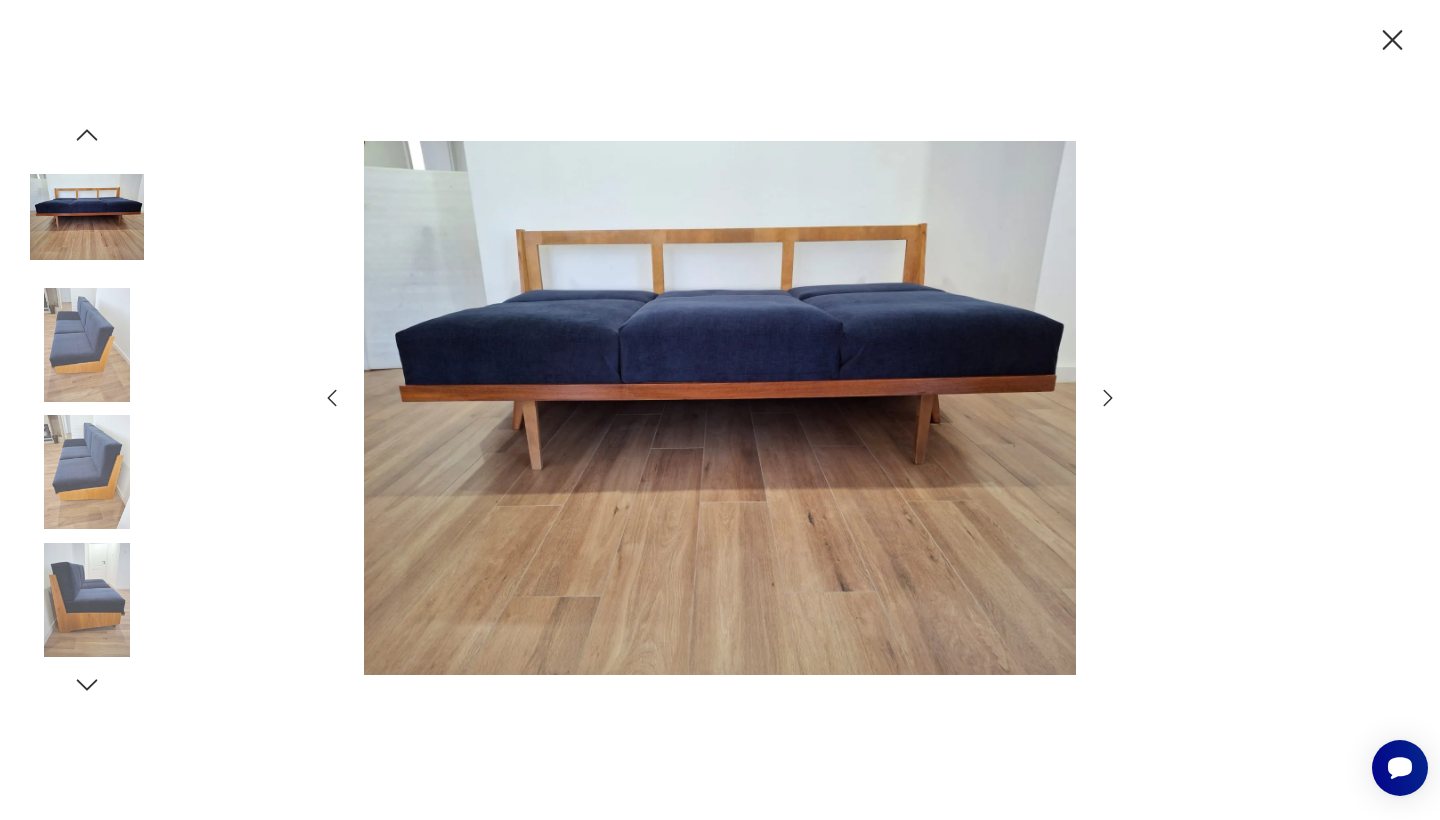 click 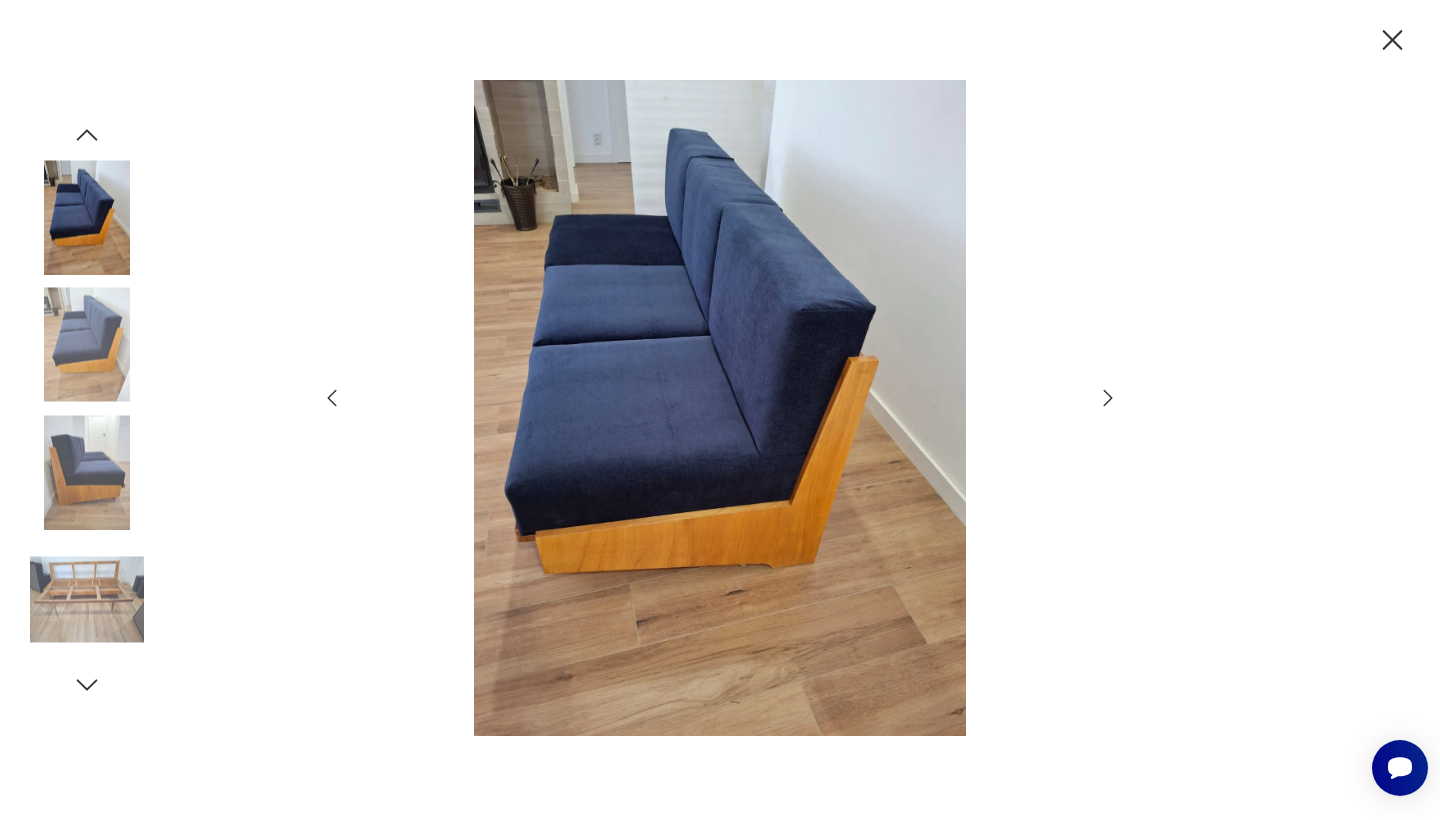 click 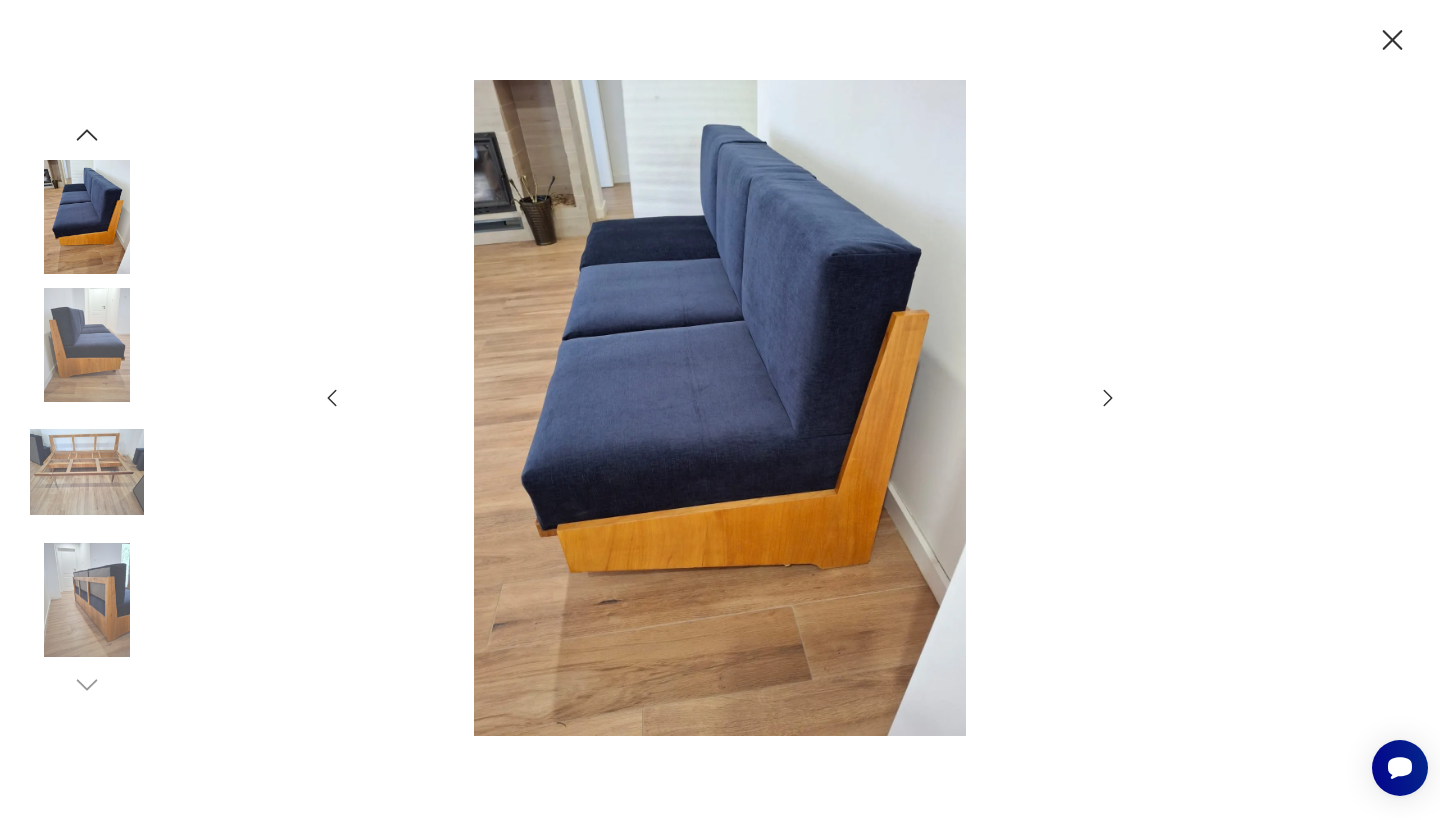 click 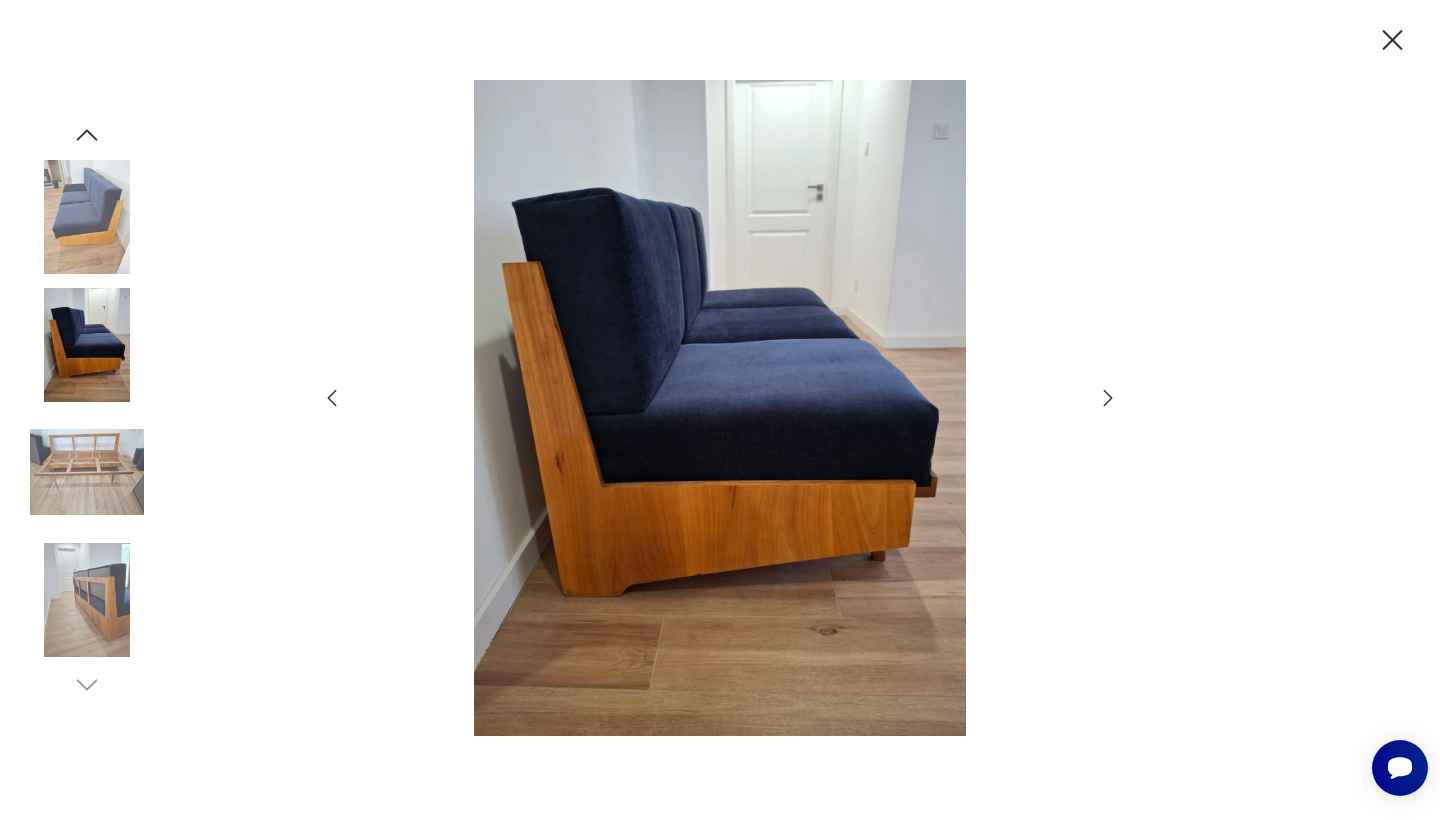 click 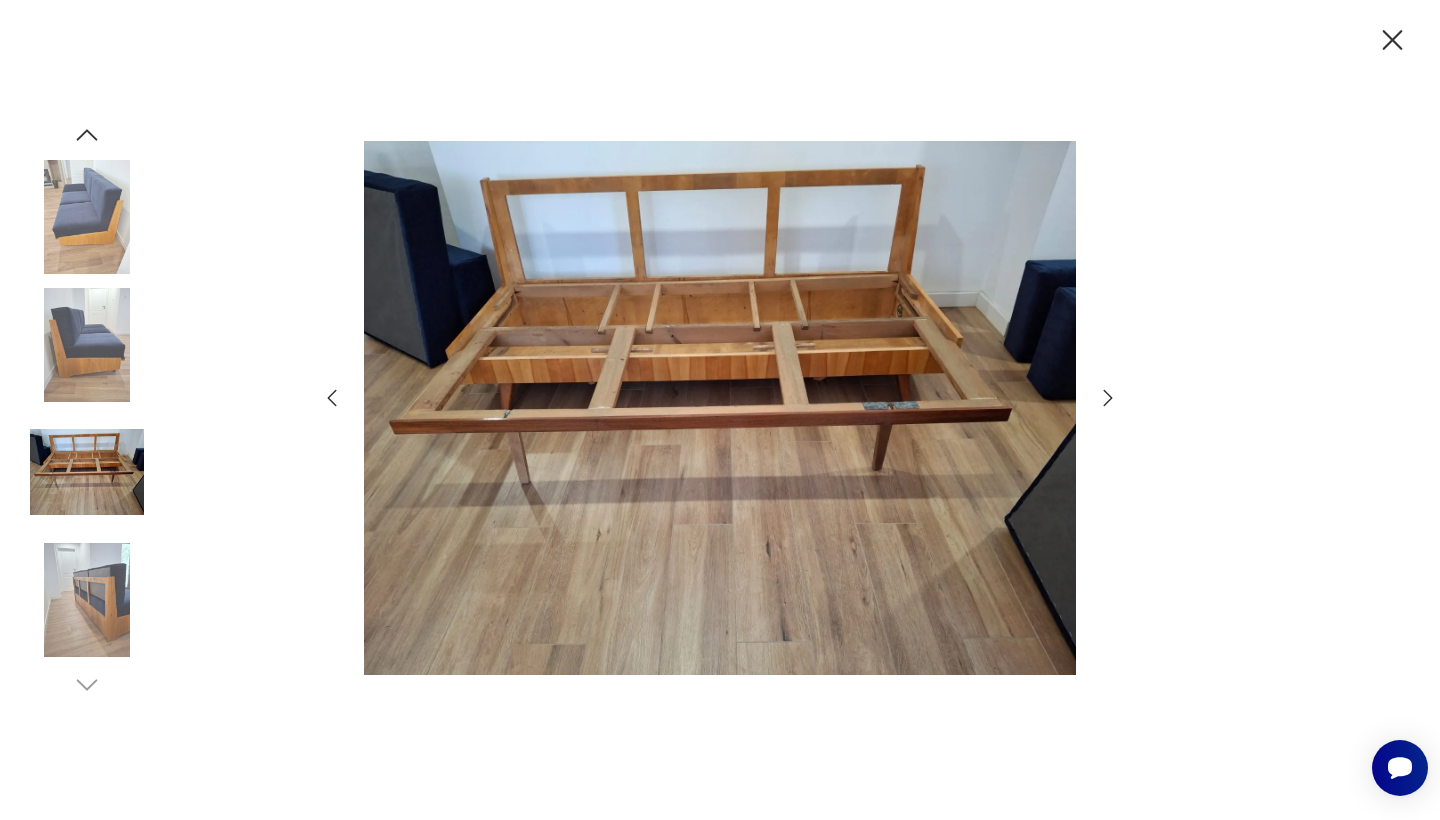 click 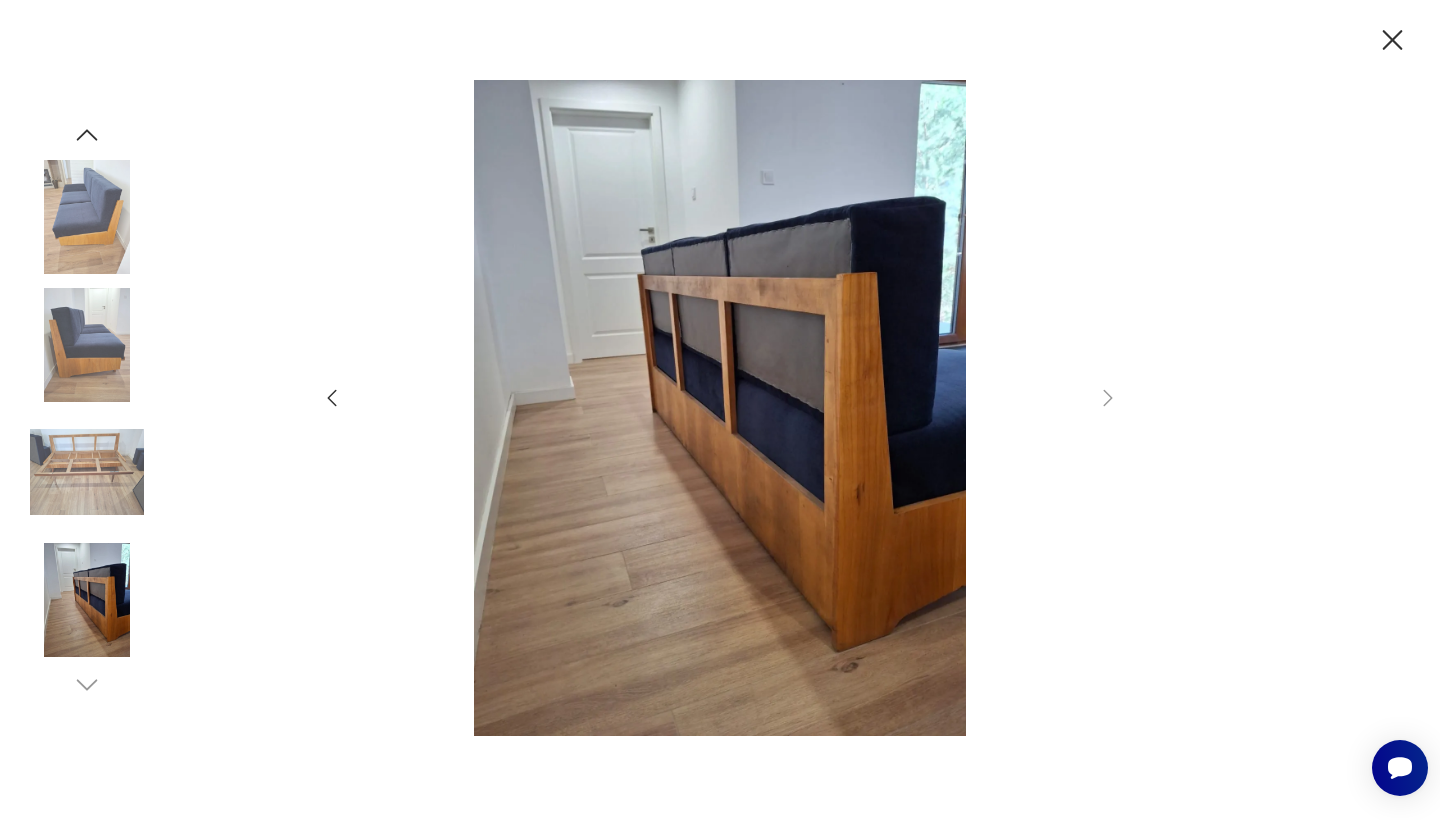 click at bounding box center (87, 217) 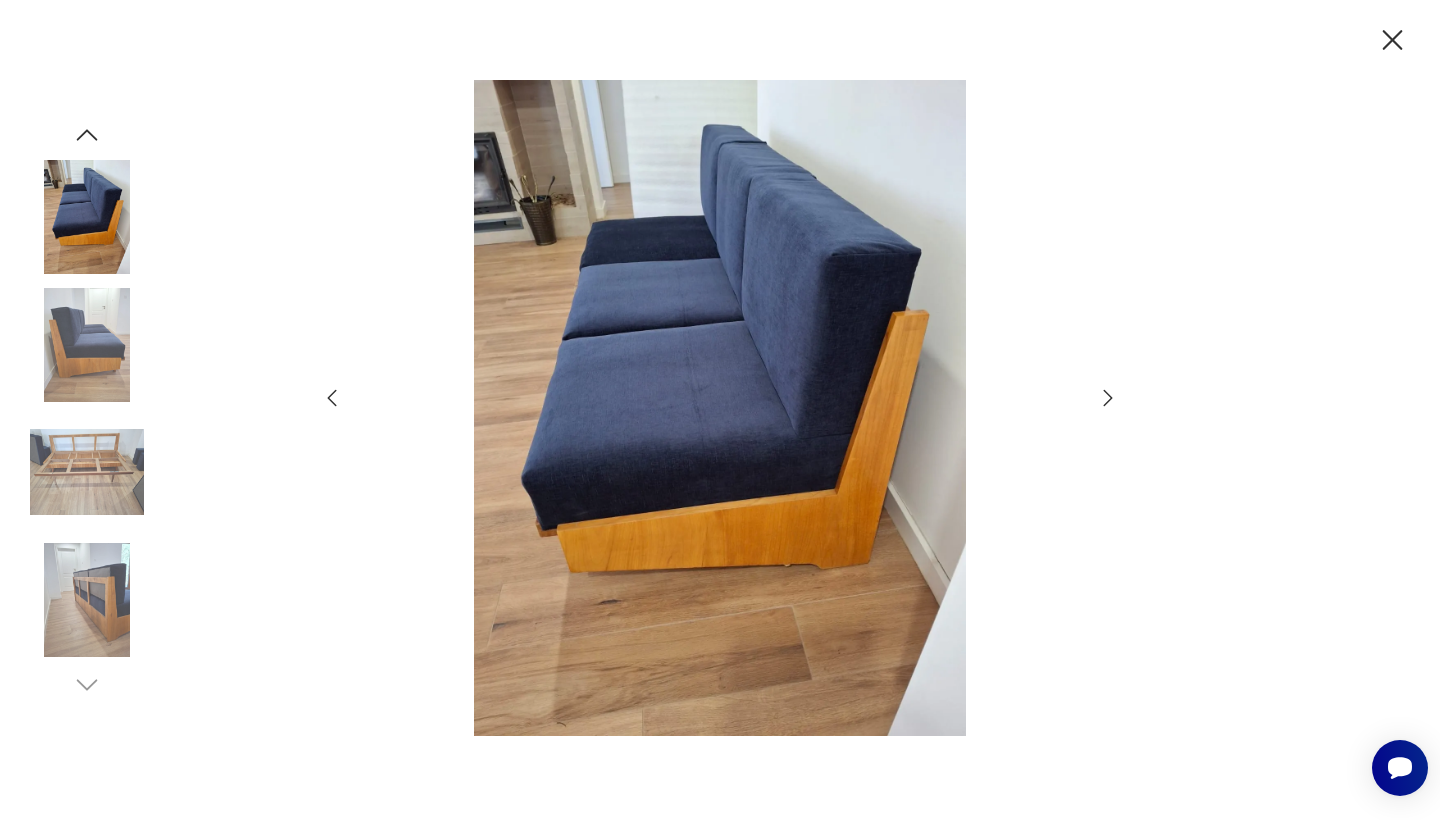 click at bounding box center (87, 600) 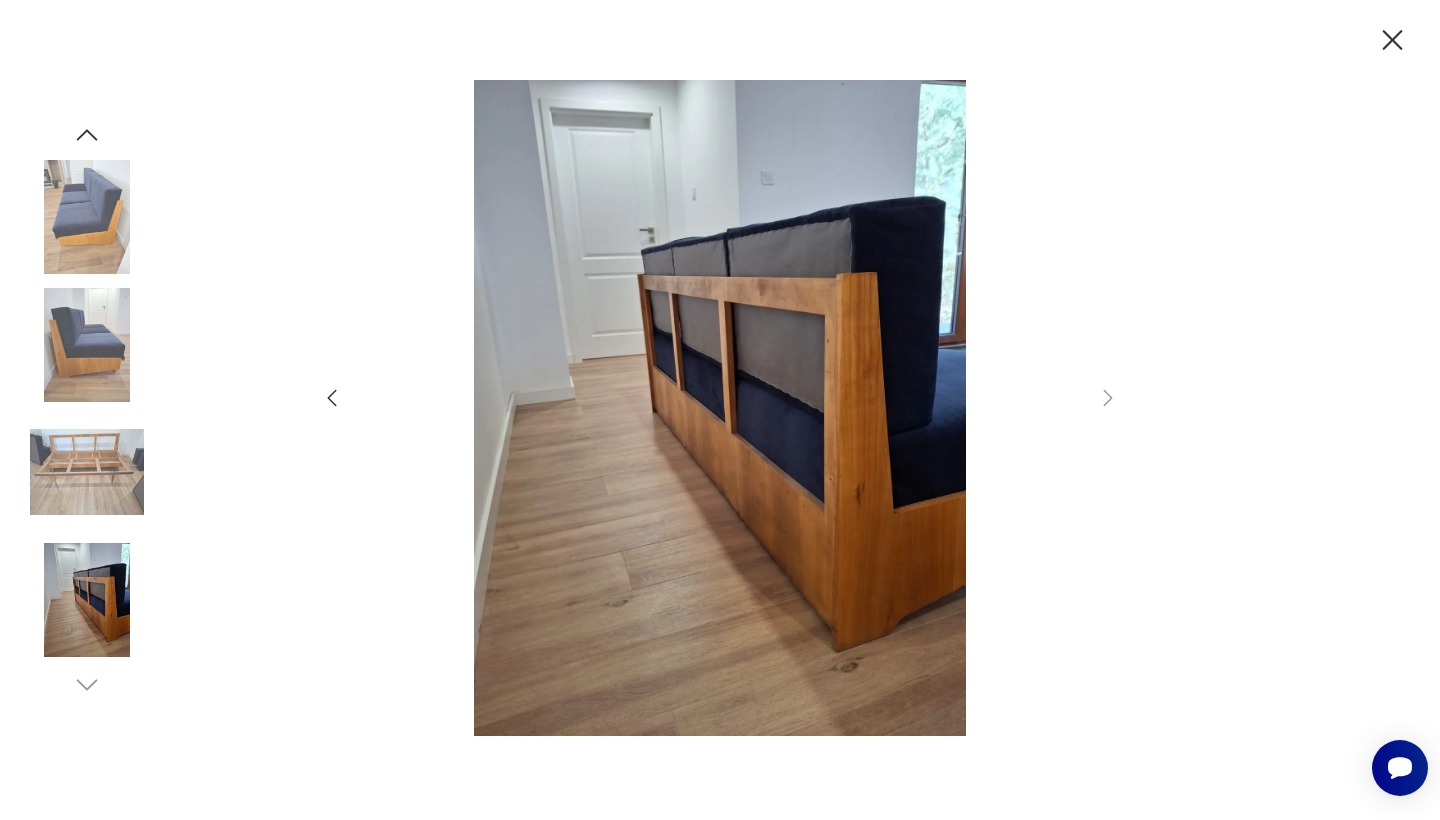click at bounding box center [87, 217] 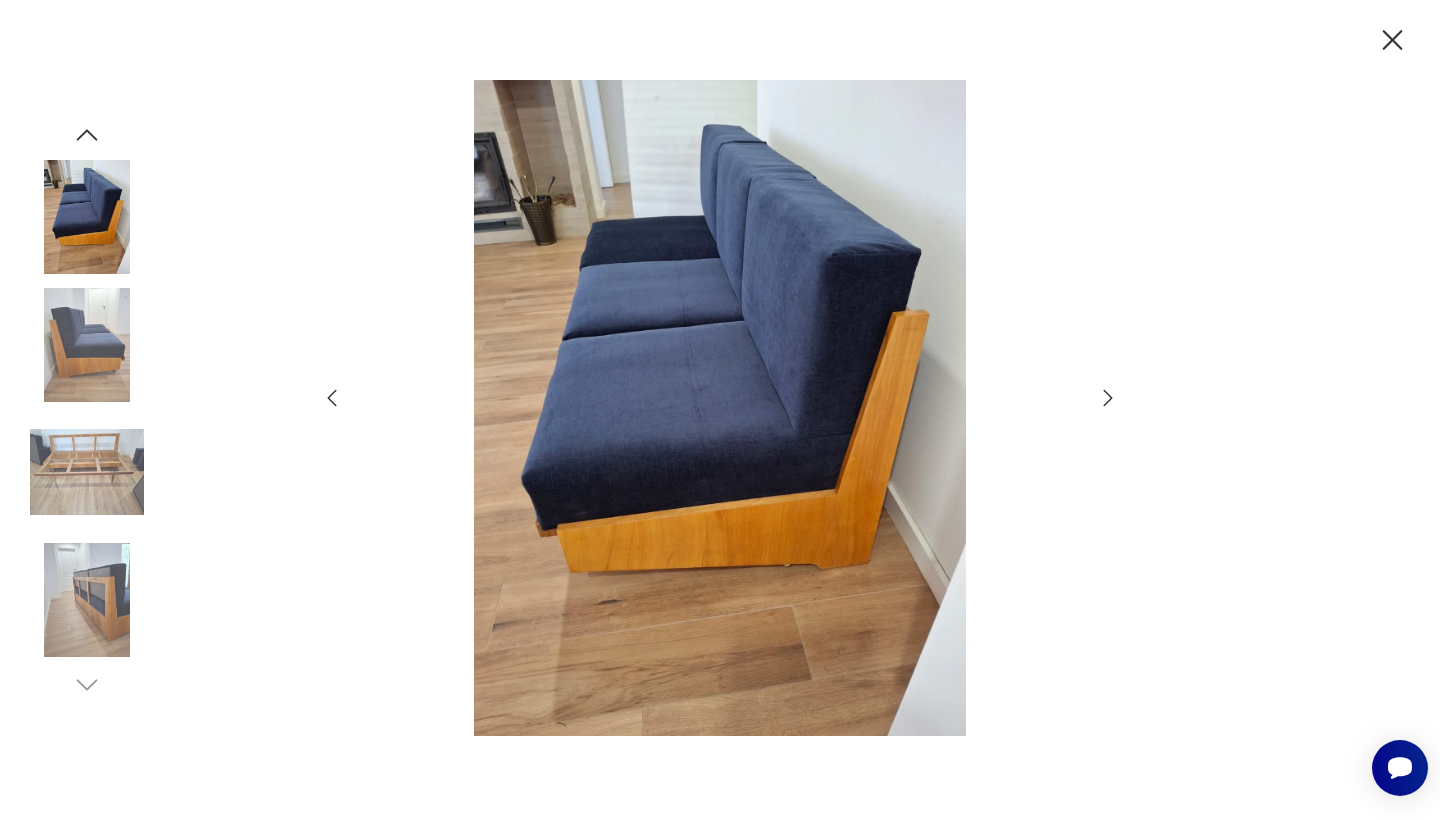 click 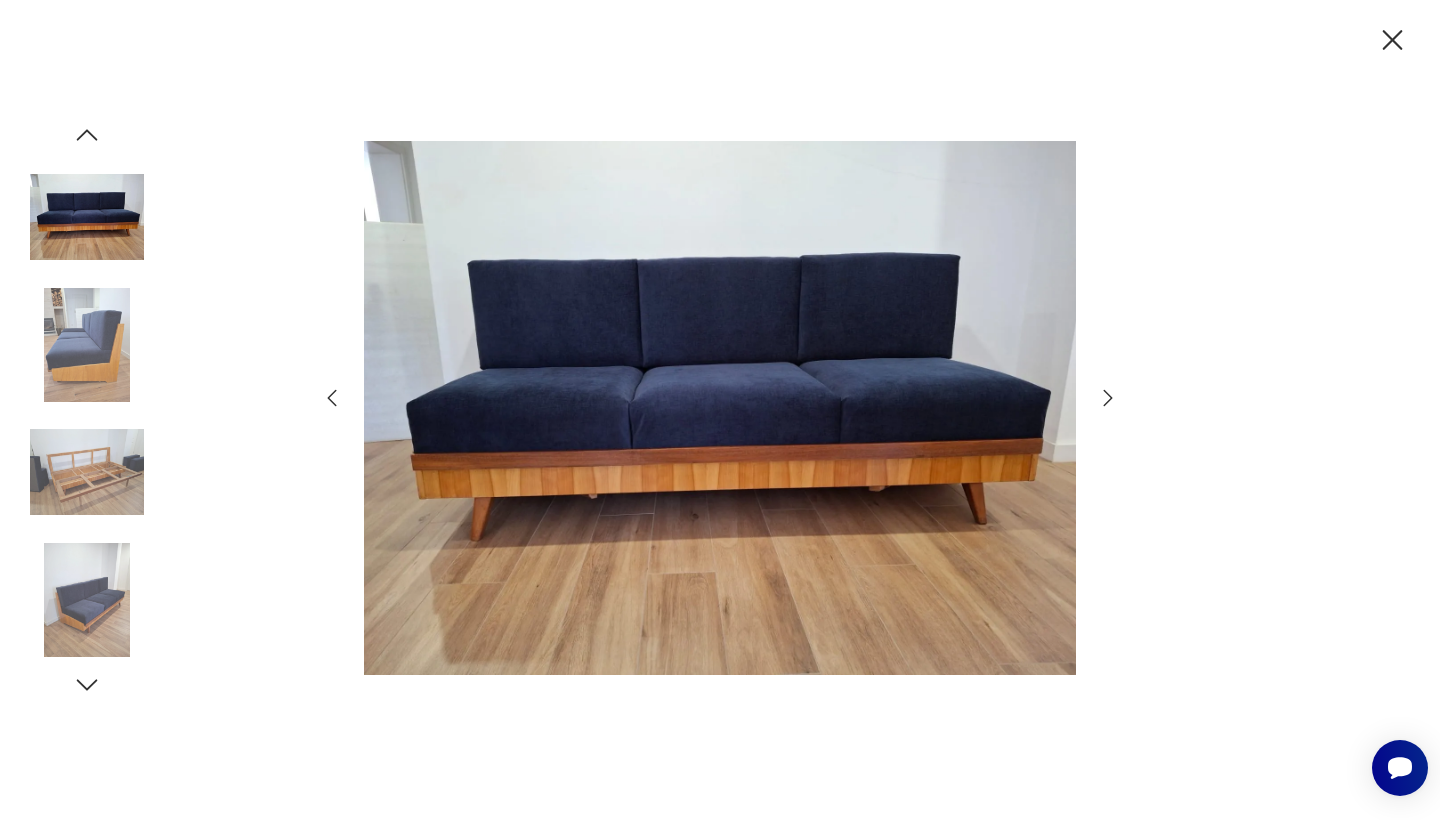 click at bounding box center (87, 217) 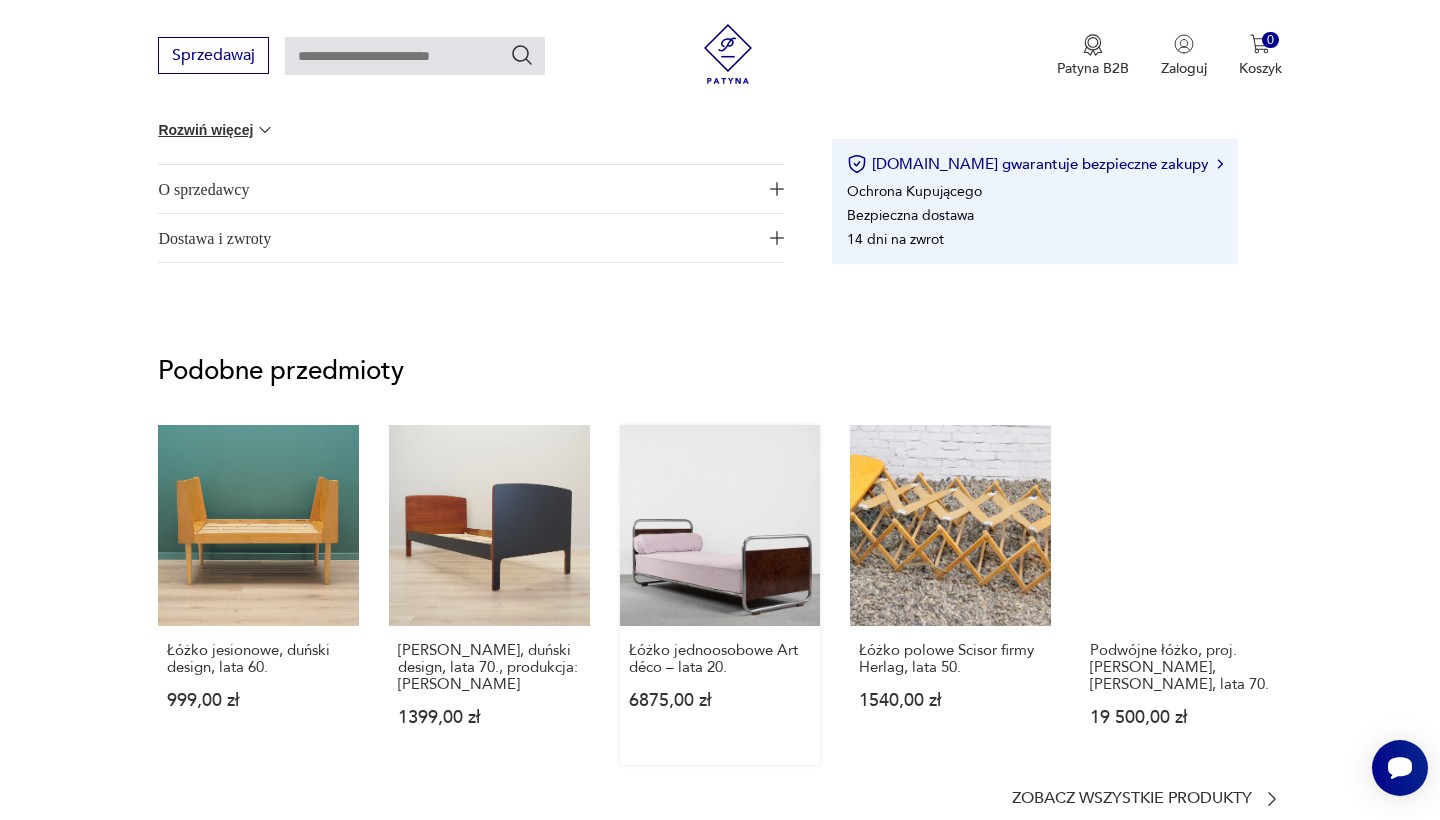 scroll, scrollTop: 1328, scrollLeft: 0, axis: vertical 